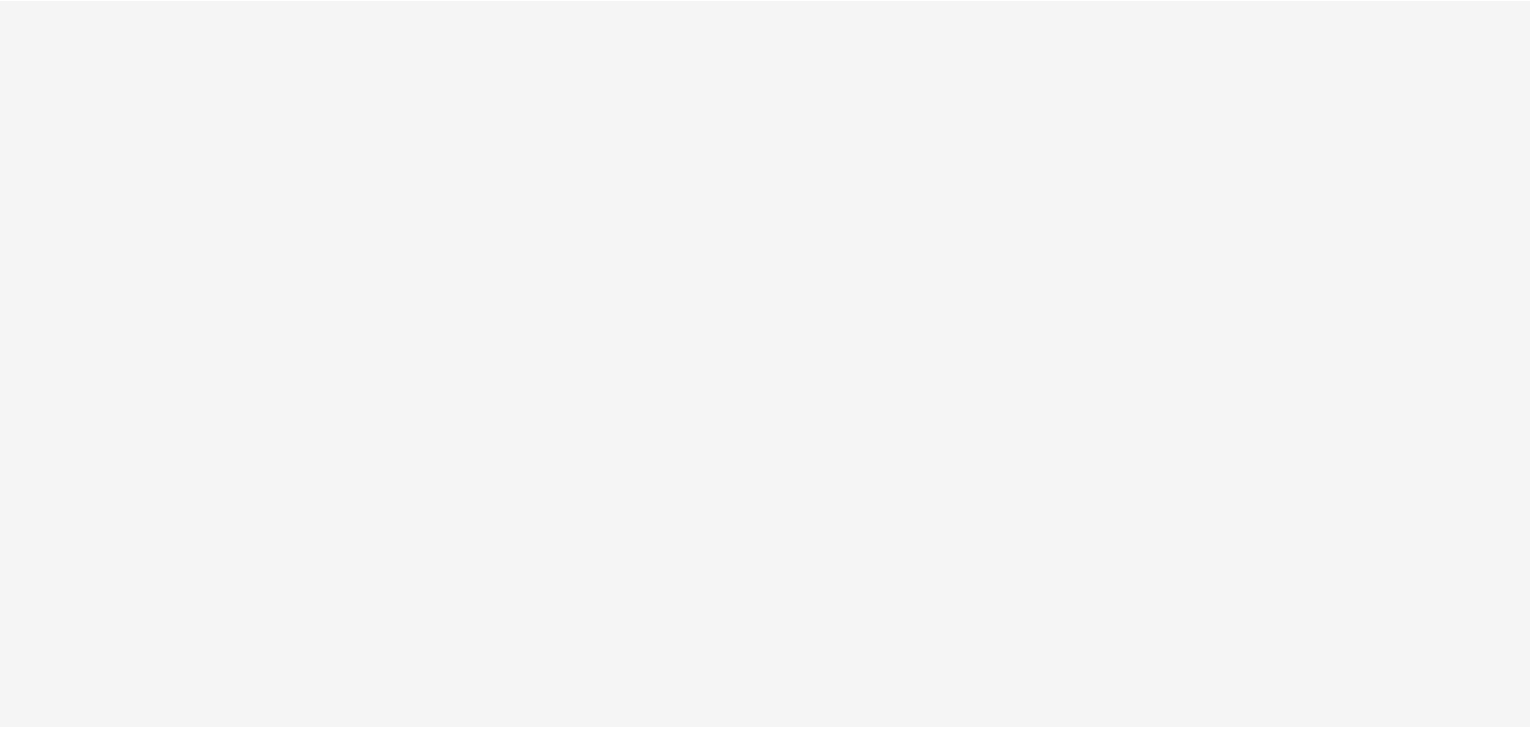 scroll, scrollTop: 0, scrollLeft: 0, axis: both 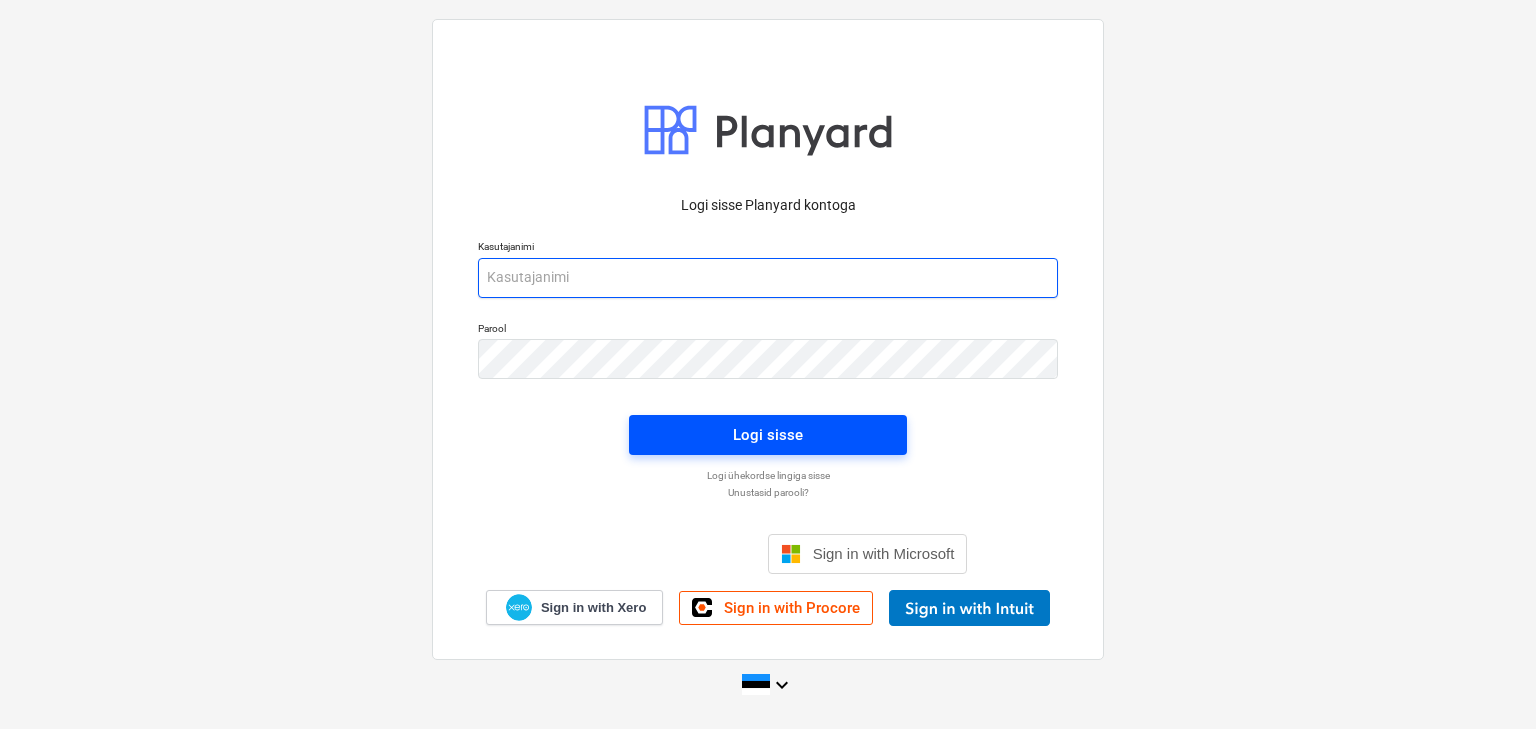 type on "[EMAIL_ADDRESS][DOMAIN_NAME]" 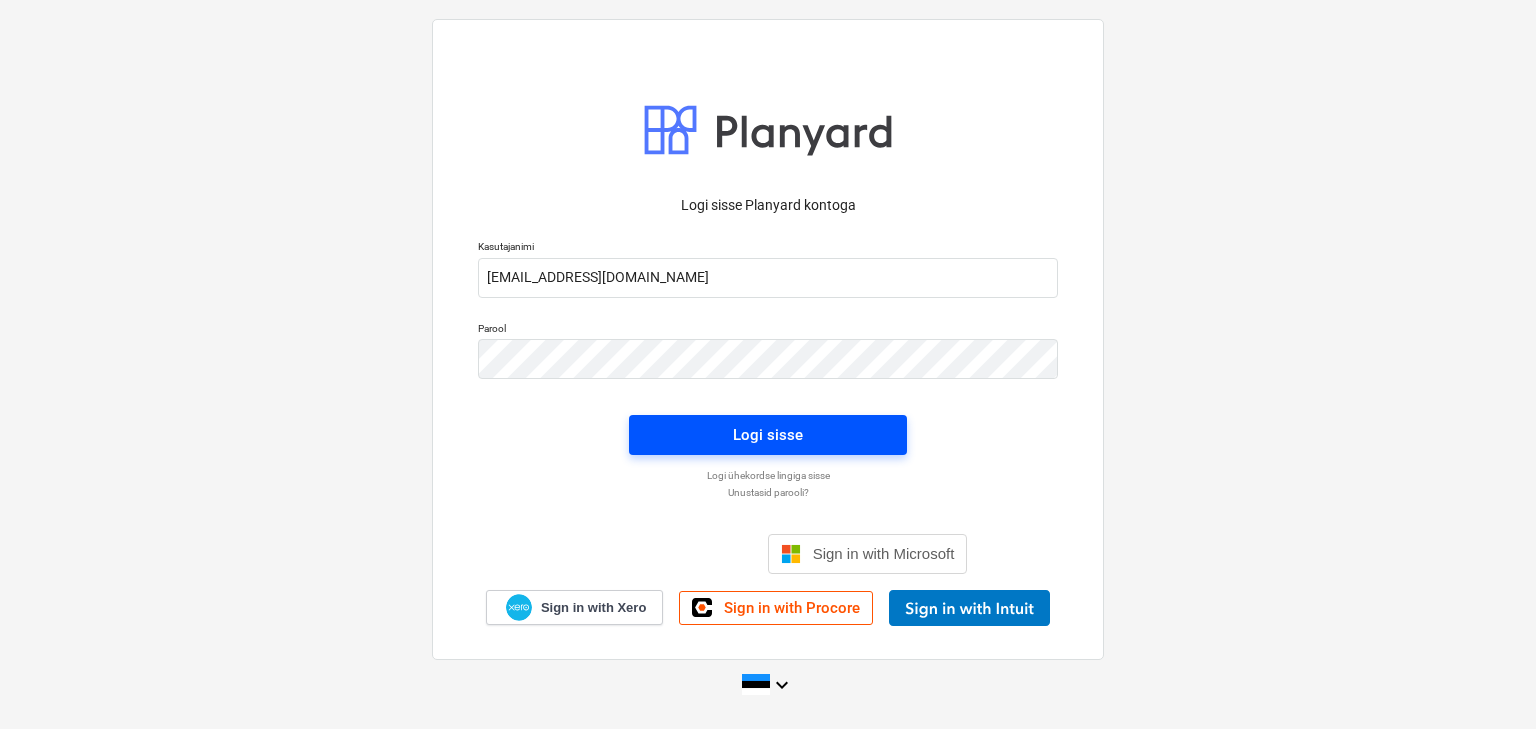 click on "Logi sisse" at bounding box center (768, 435) 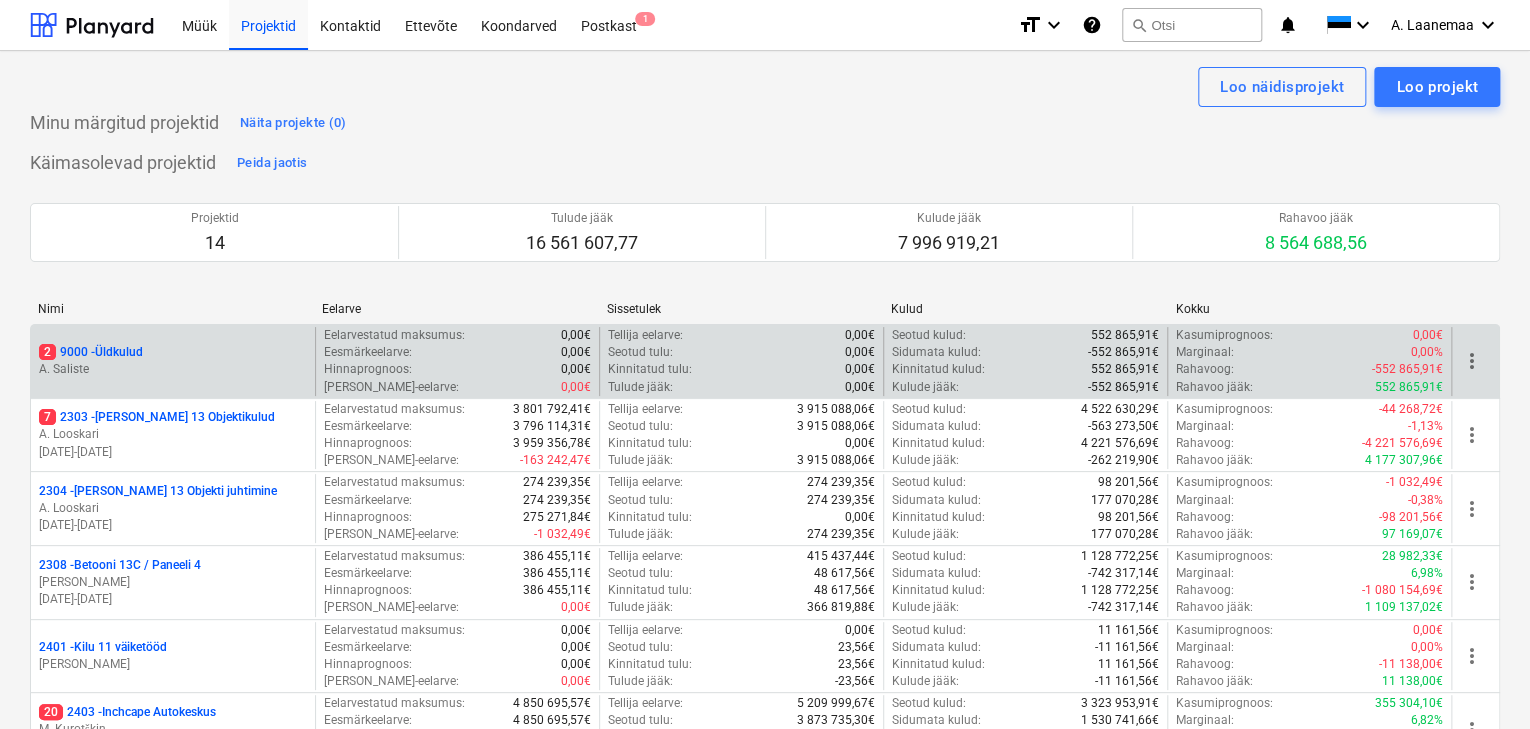 click on "2  9000 -  Üldkulud" at bounding box center (91, 352) 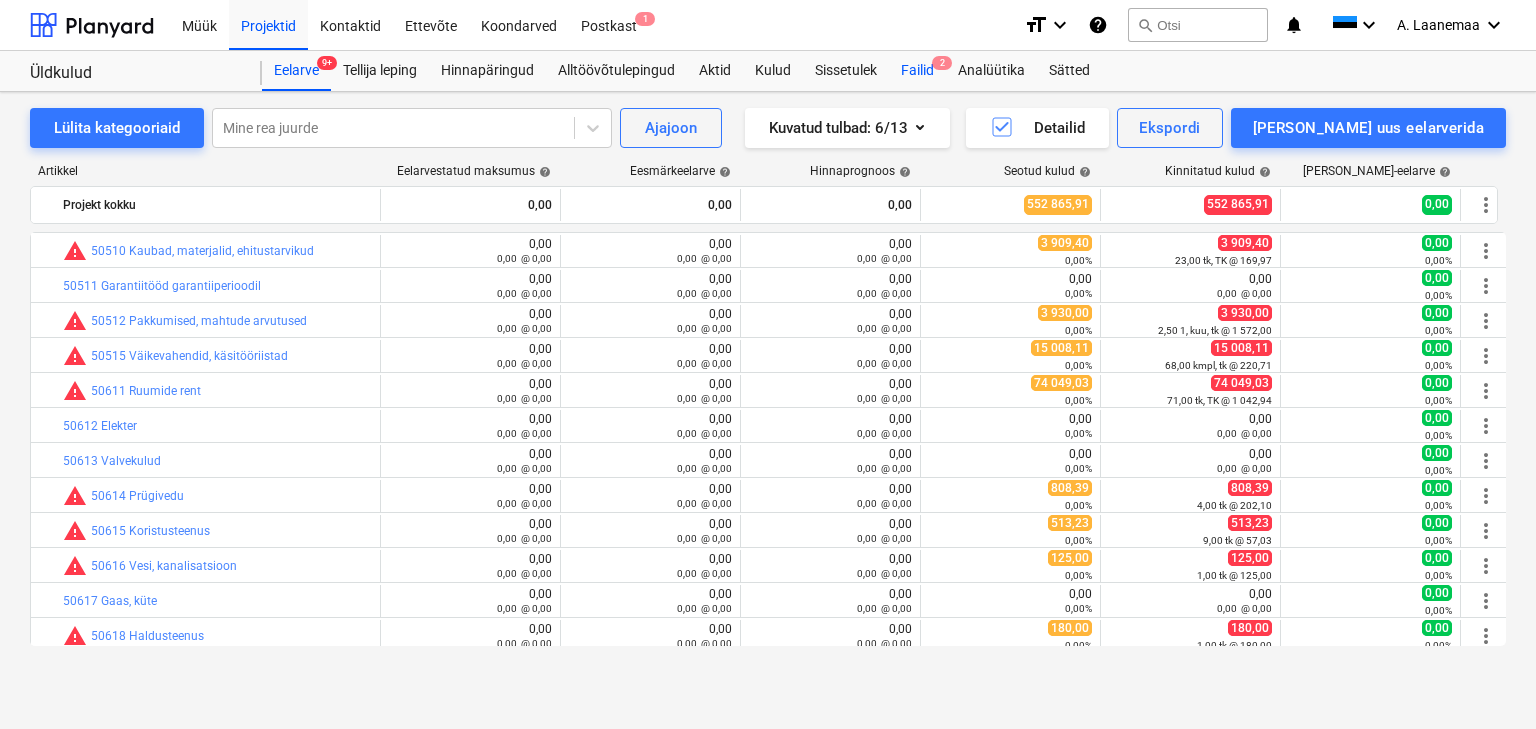 click on "Failid 2" at bounding box center [917, 71] 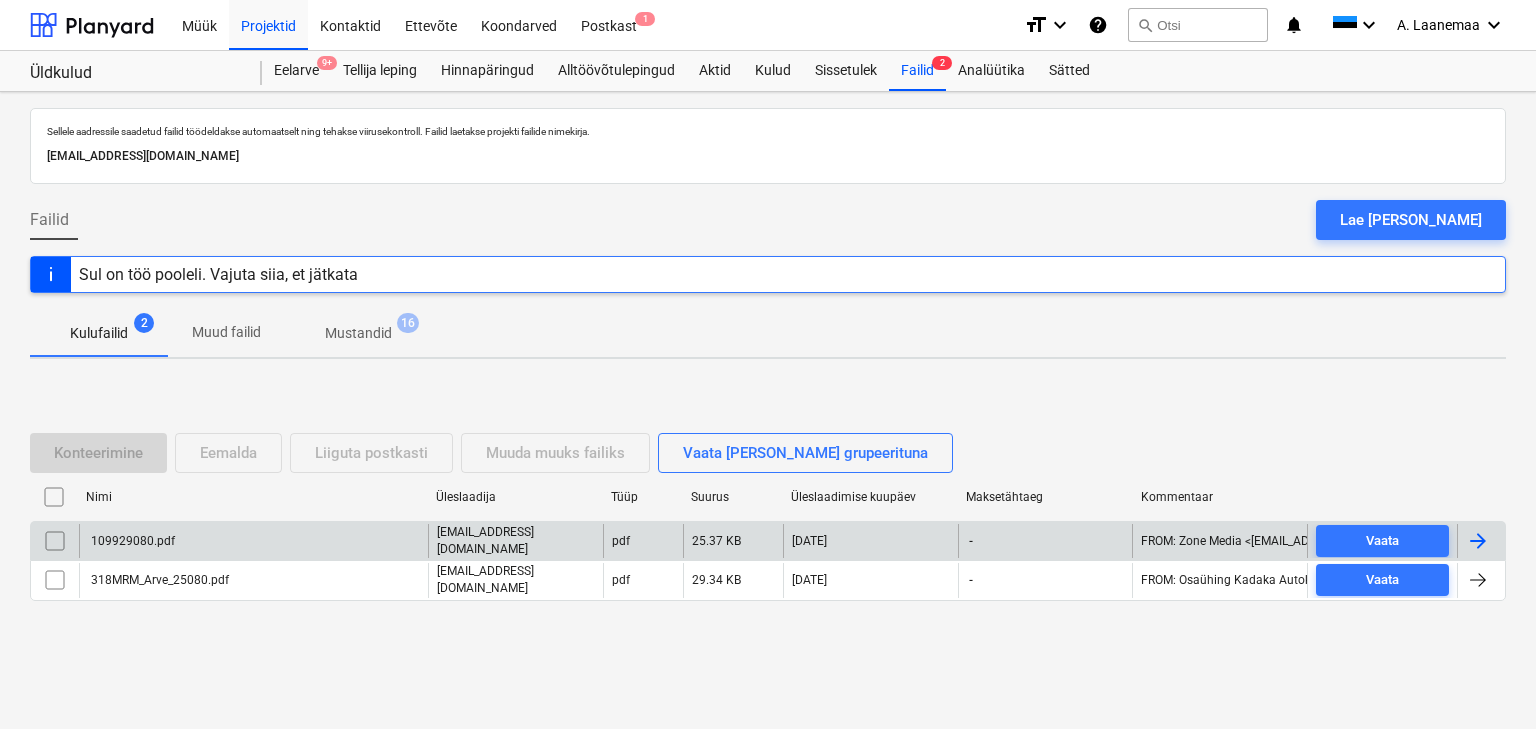 click on "109929080.pdf" at bounding box center [131, 541] 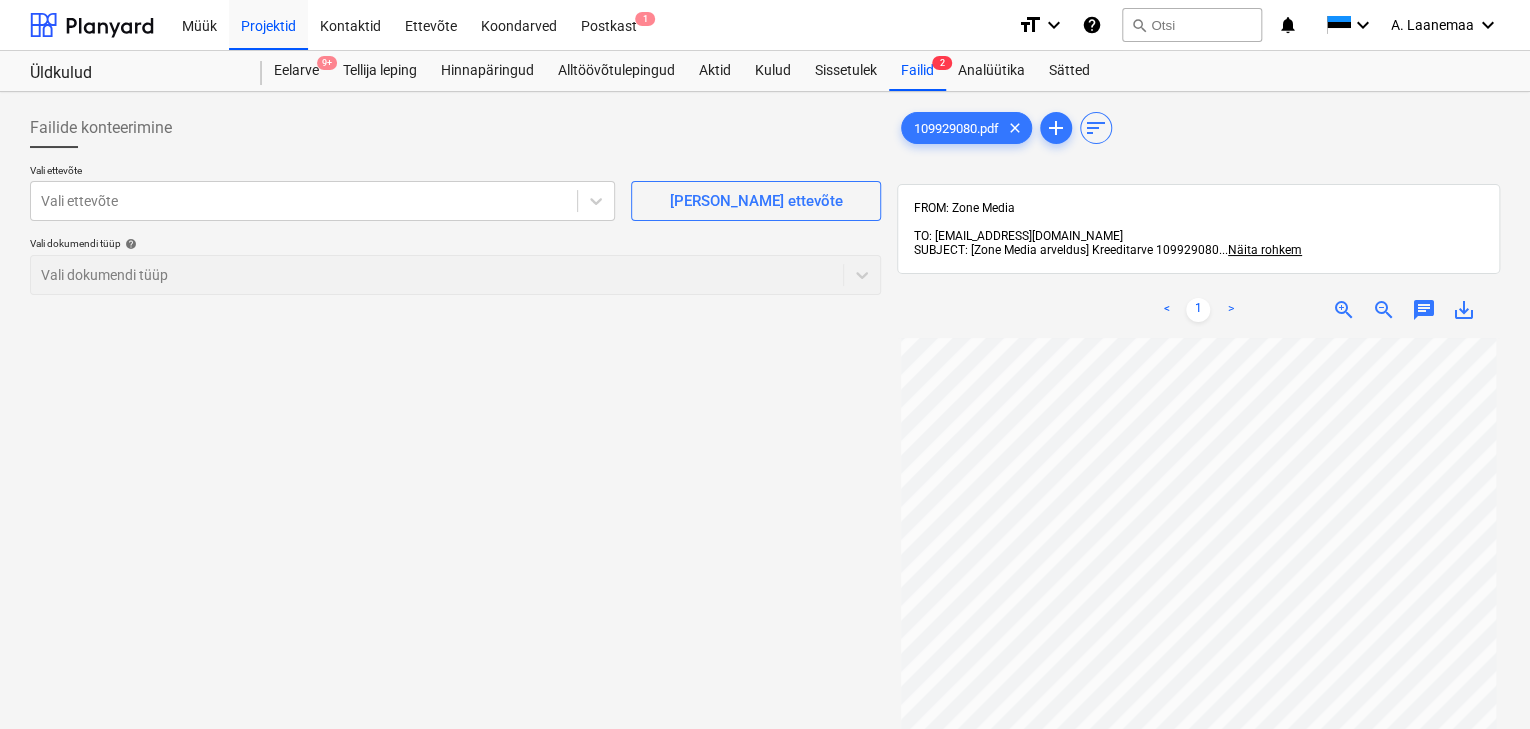 scroll, scrollTop: 0, scrollLeft: 0, axis: both 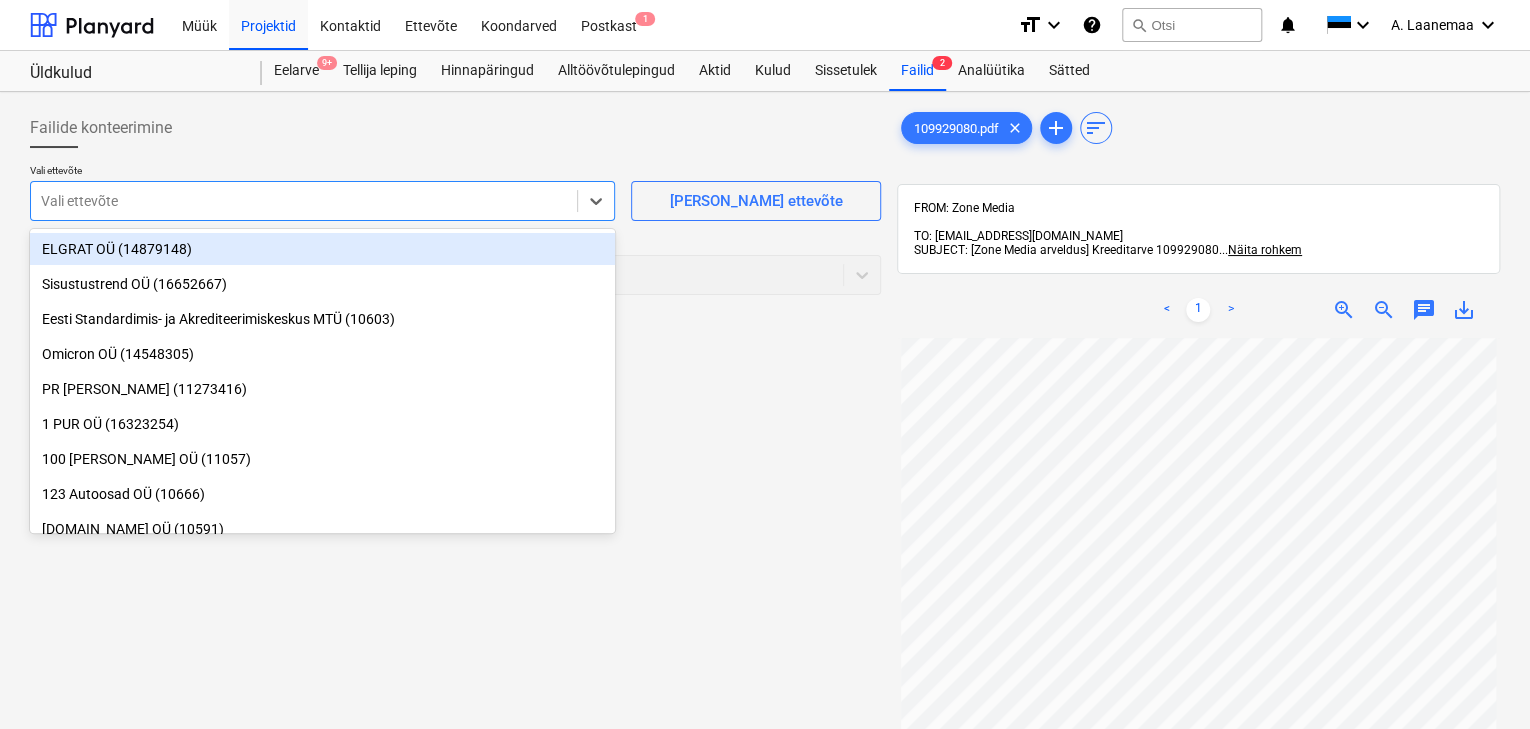 click at bounding box center (304, 201) 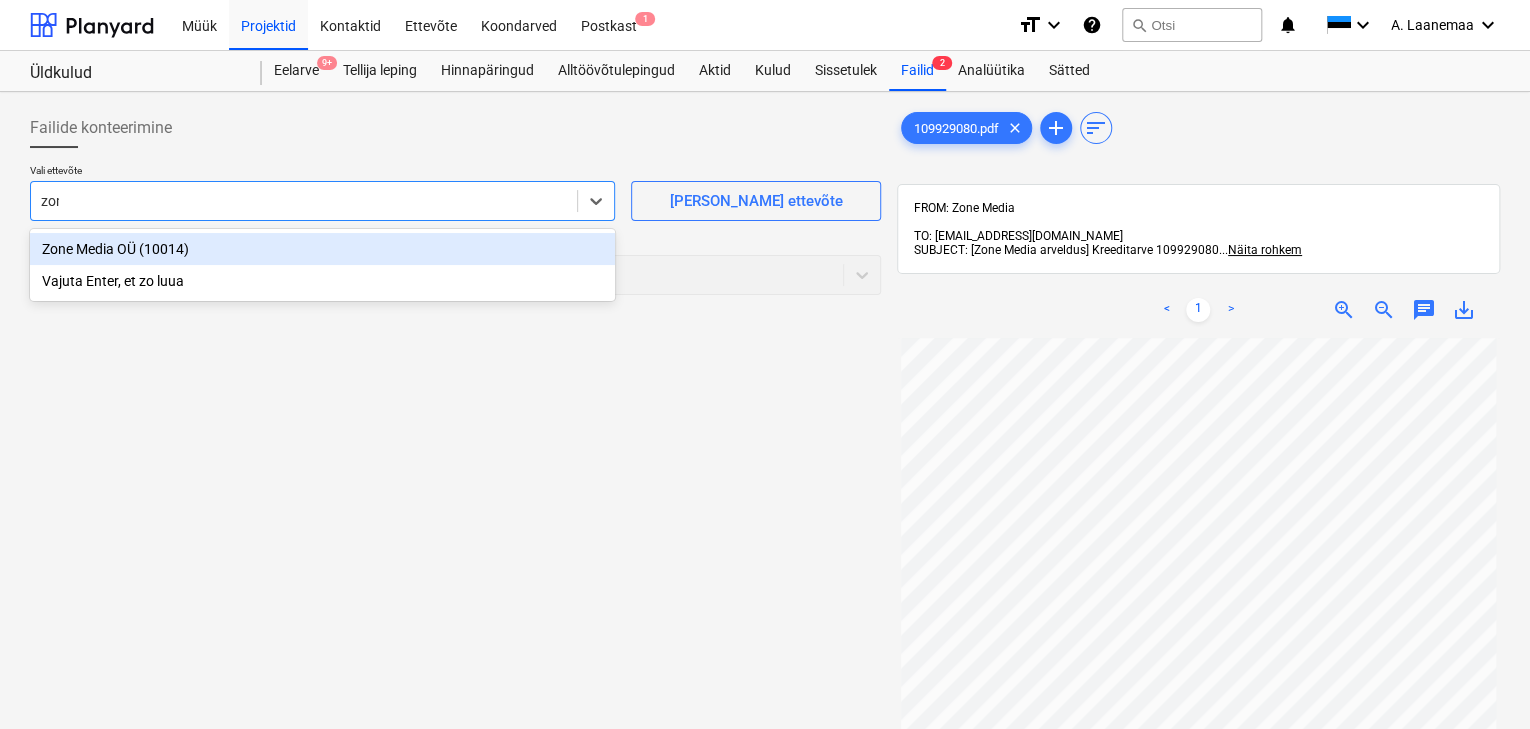 type on "zone" 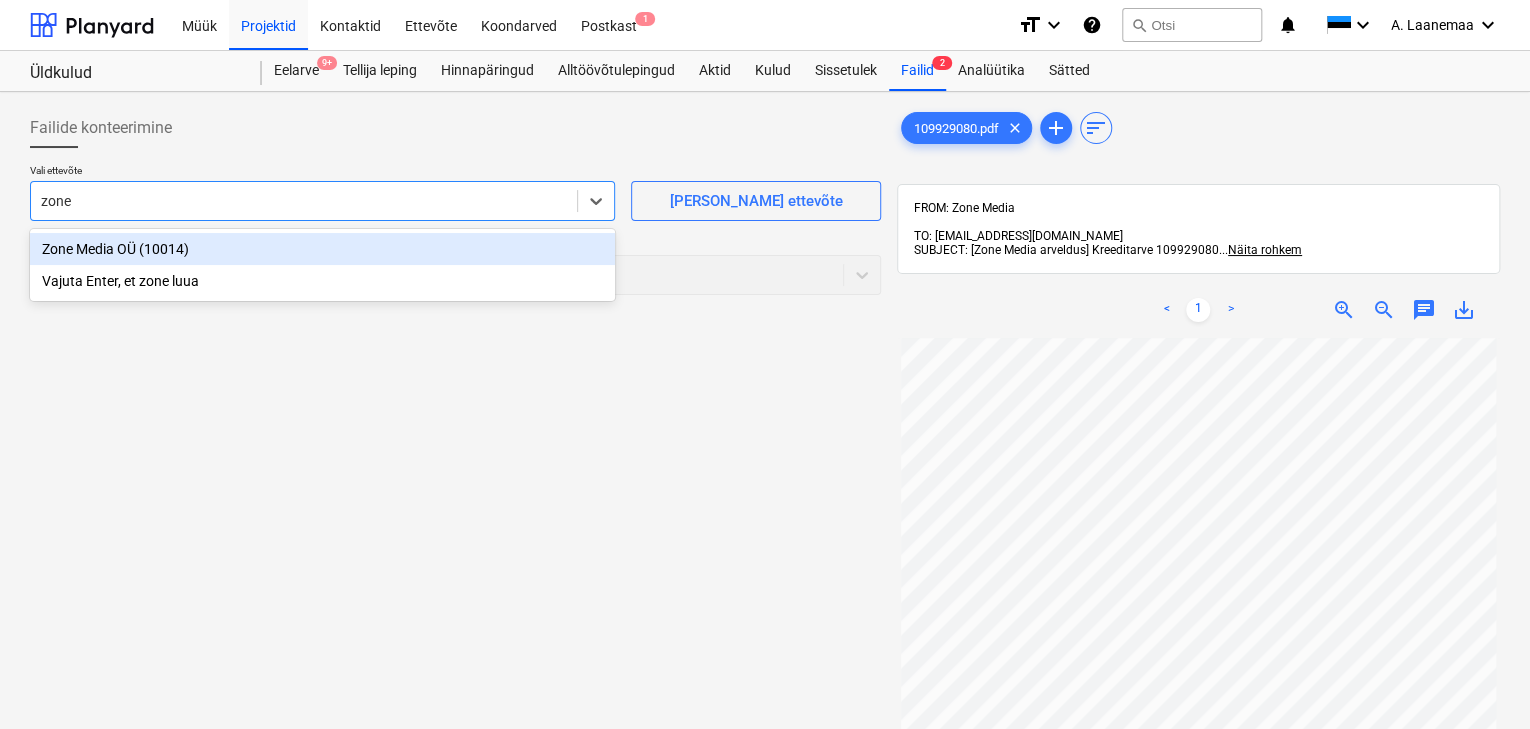 click on "Zone Media OÜ (10014)" at bounding box center (322, 249) 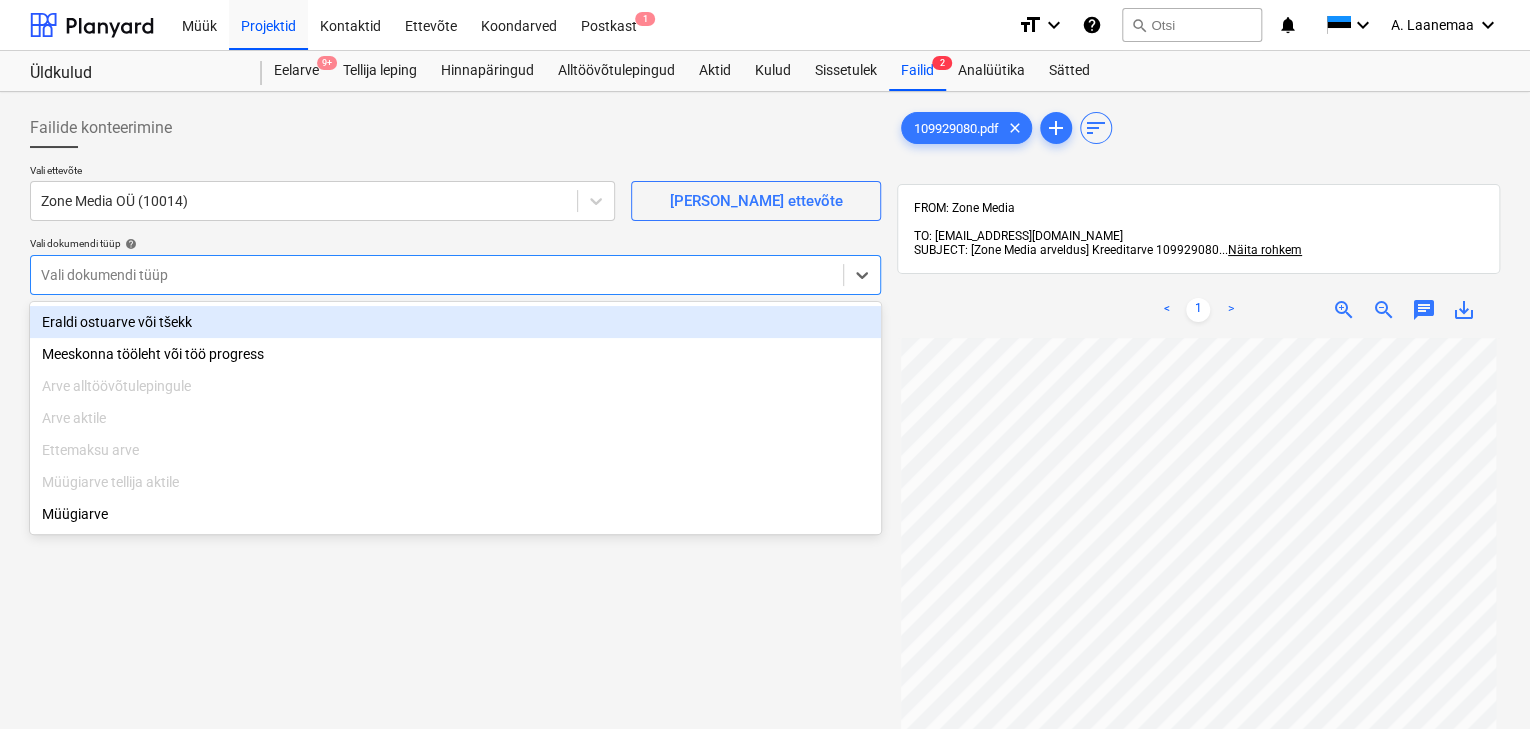 click at bounding box center (437, 275) 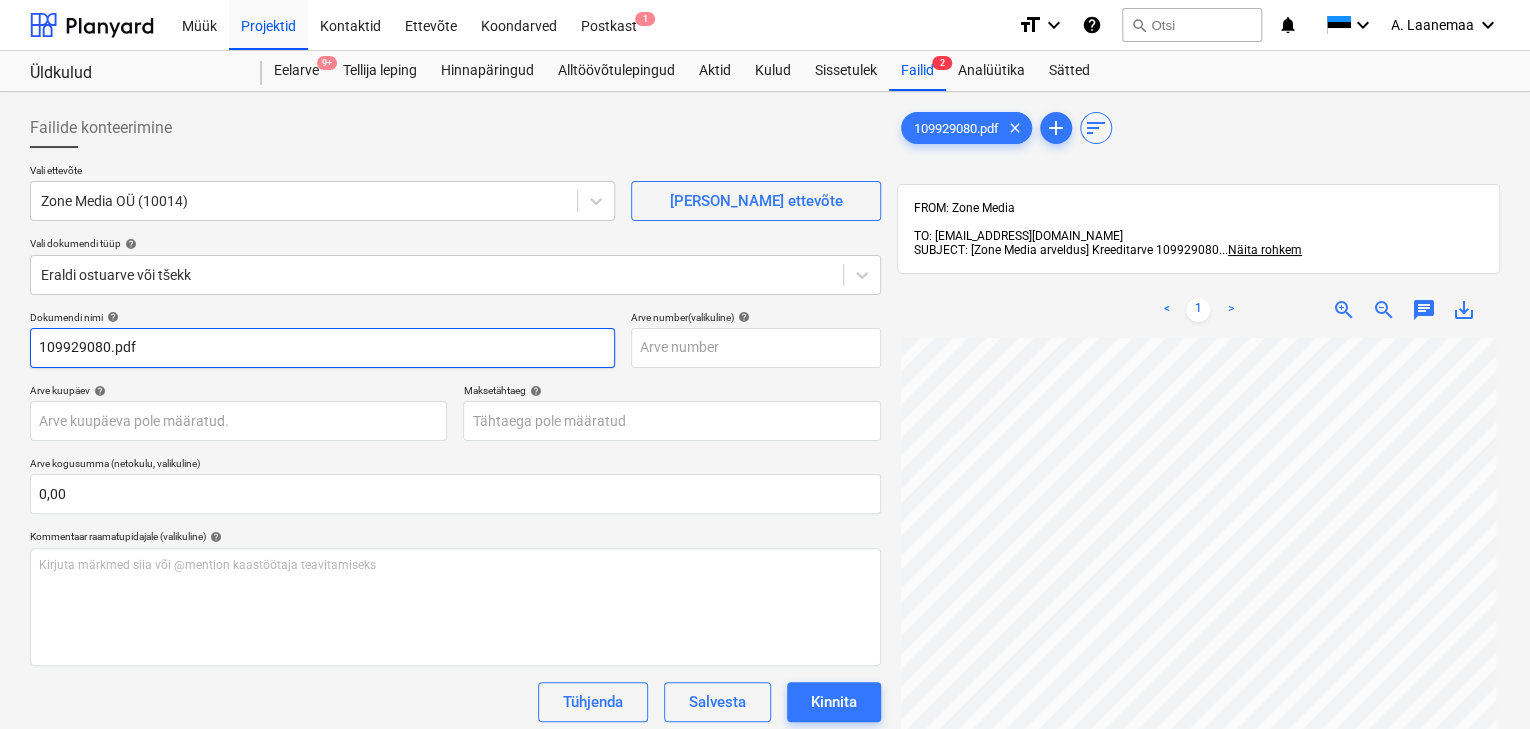 click on "109929080.pdf" at bounding box center (322, 348) 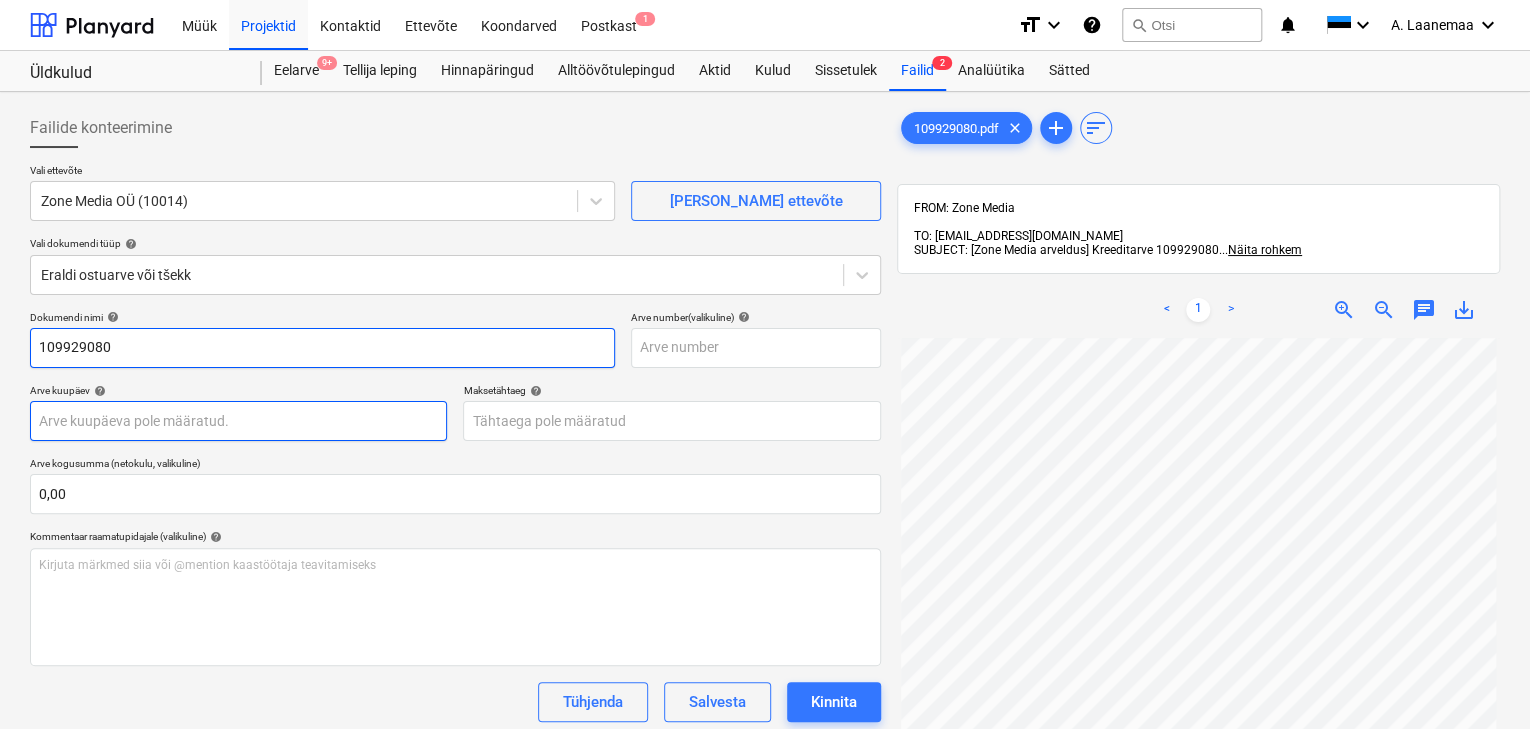 type on "109929080" 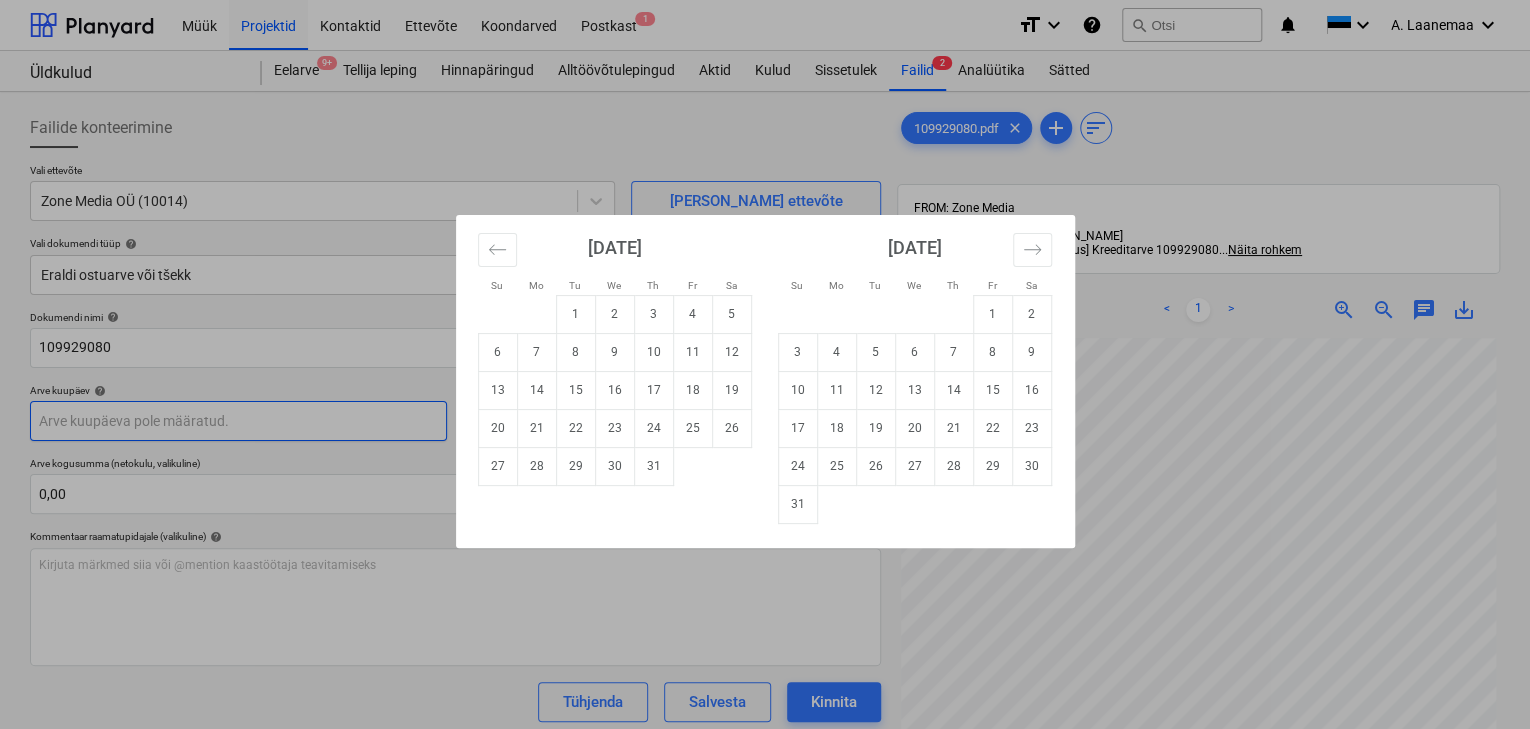 click on "Müük Projektid Kontaktid Ettevõte Koondarved Postkast 1 format_size keyboard_arrow_down help search Otsi notifications 0 keyboard_arrow_down A. Laanemaa keyboard_arrow_down Üldkulud Eelarve 9+ Tellija leping Hinnapäringud Alltöövõtulepingud Aktid [PERSON_NAME] Failid 2 Analüütika Sätted Failide konteerimine Vali ettevõte Zone Media OÜ (10014)  [PERSON_NAME] uus ettevõte Vali dokumendi tüüp help Eraldi ostuarve või tšekk Dokumendi nimi help 109929080 Arve number  (valikuline) help Arve kuupäev help Press the down arrow key to interact with the calendar and
select a date. Press the question mark key to get the keyboard shortcuts for changing dates. Maksetähtaeg help Press the down arrow key to interact with the calendar and
select a date. Press the question mark key to get the keyboard shortcuts for changing dates. Arve kogusumma (netokulu, valikuline) 0,00 Kommentaar raamatupidajale (valikuline) help [PERSON_NAME] märkmed siia või @mention kaastöötaja teavitamiseks ﻿ Tühjenda Salvesta" at bounding box center [765, 364] 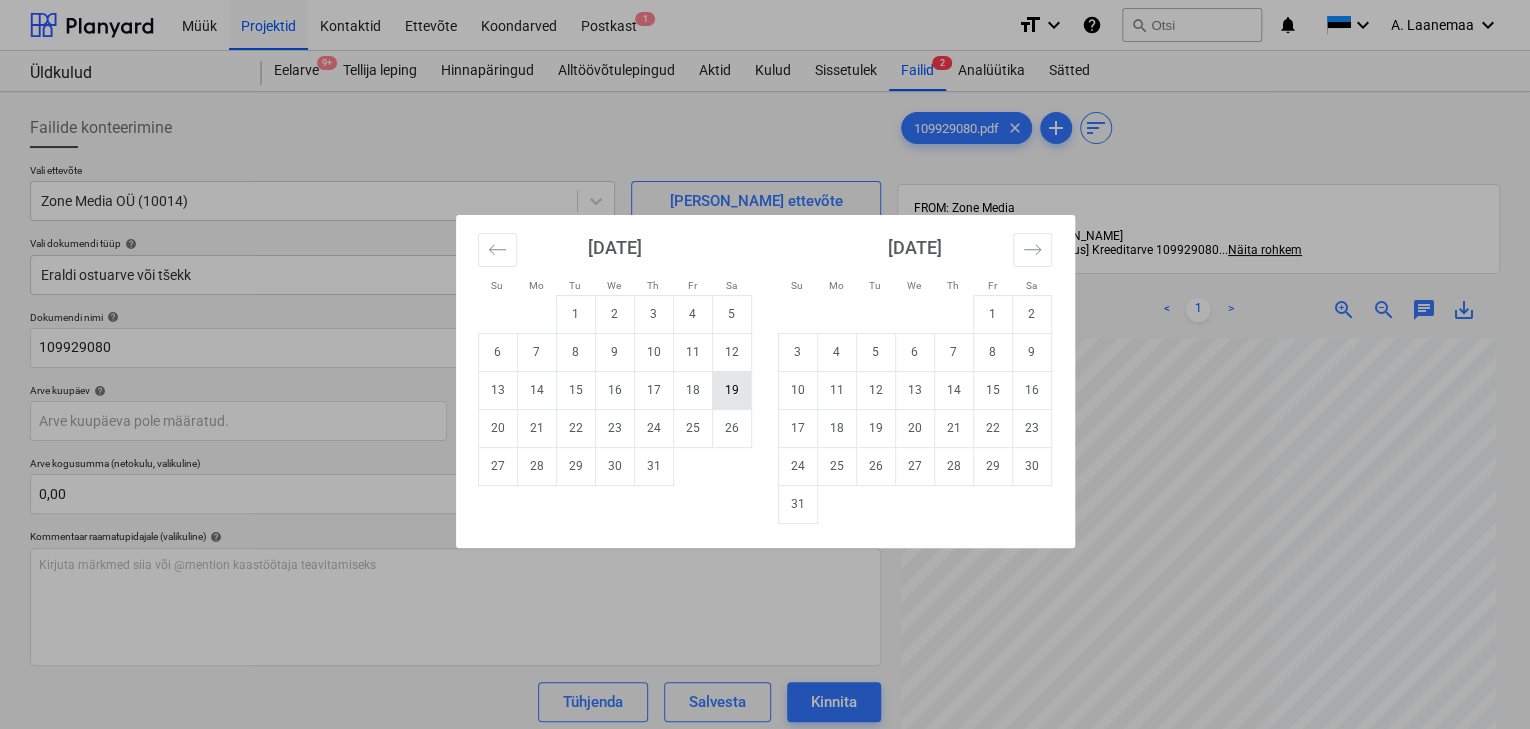 click on "19" at bounding box center [731, 390] 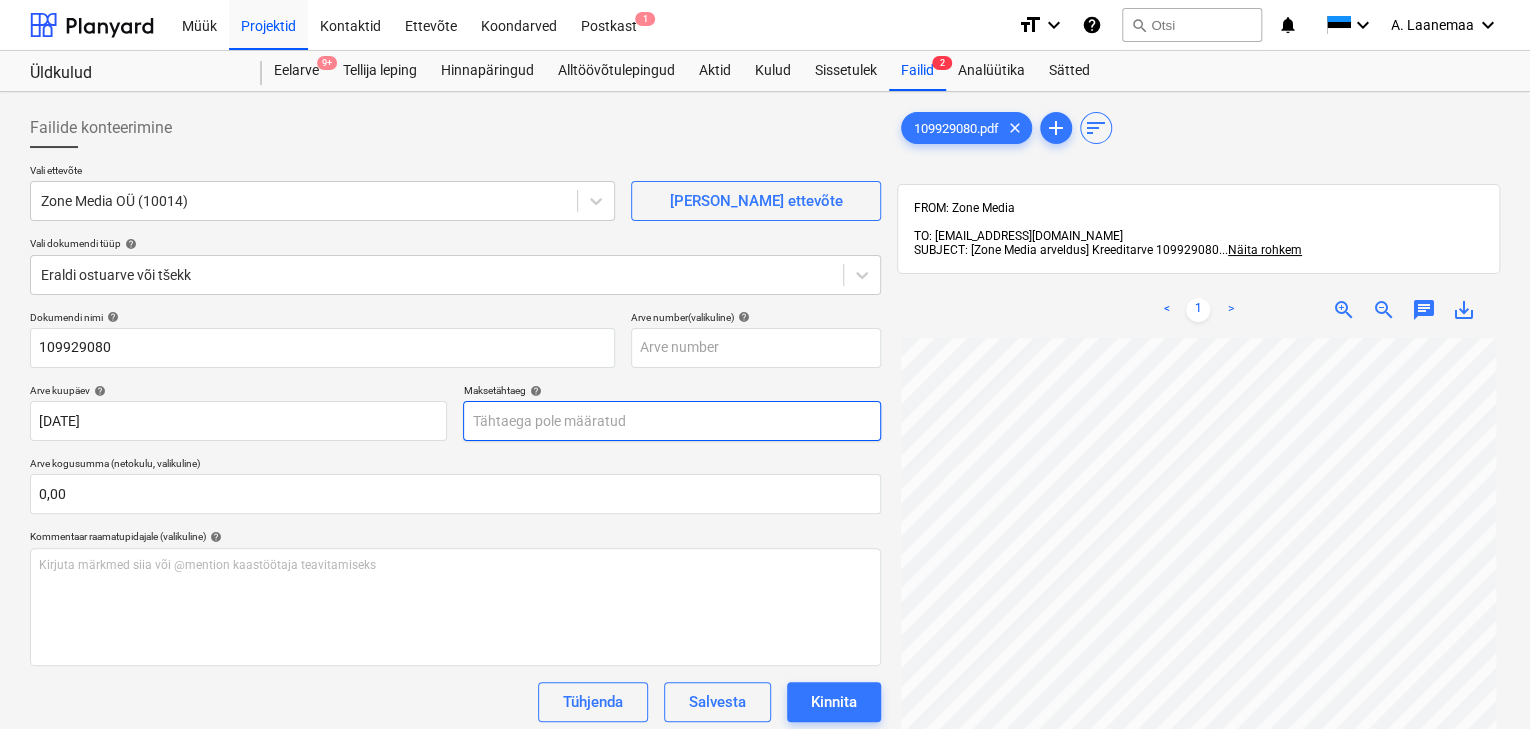 click on "Müük Projektid Kontaktid Ettevõte Koondarved Postkast 1 format_size keyboard_arrow_down help search Otsi notifications 0 keyboard_arrow_down A. Laanemaa keyboard_arrow_down Üldkulud Eelarve 9+ Tellija leping Hinnapäringud Alltöövõtulepingud Aktid [PERSON_NAME] Failid 2 Analüütika Sätted Failide konteerimine Vali ettevõte Zone Media OÜ (10014)  [PERSON_NAME] uus ettevõte Vali dokumendi tüüp help Eraldi ostuarve või tšekk Dokumendi nimi help 109929080 Arve number  (valikuline) help Arve kuupäev help [DATE] 19.07.2025 Press the down arrow key to interact with the calendar and
select a date. Press the question mark key to get the keyboard shortcuts for changing dates. Maksetähtaeg help Press the down arrow key to interact with the calendar and
select a date. Press the question mark key to get the keyboard shortcuts for changing dates. Arve kogusumma (netokulu, valikuline) 0,00 Kommentaar raamatupidajale (valikuline) help [PERSON_NAME] märkmed siia või @mention kaastöötaja teavitamiseks" at bounding box center (765, 364) 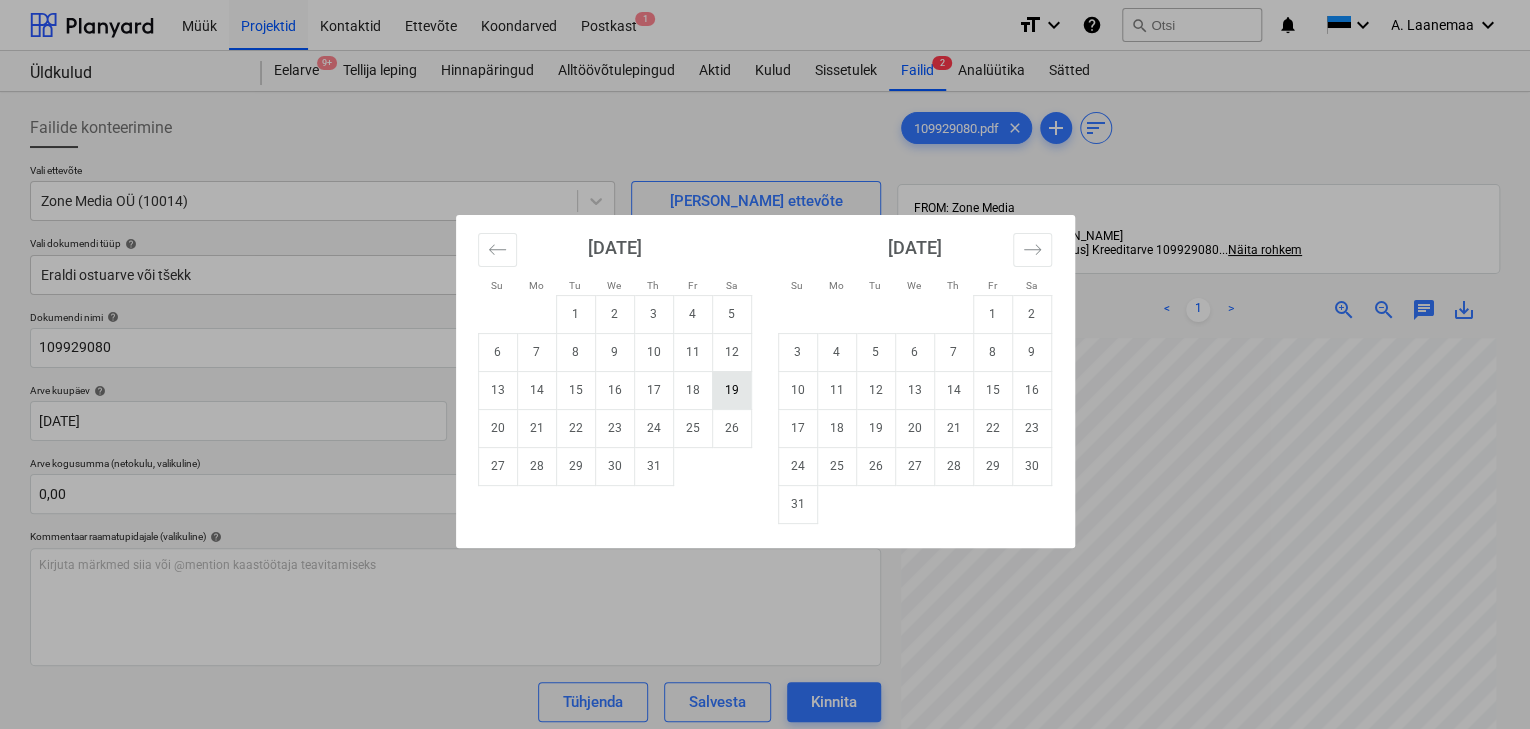 click on "19" at bounding box center (731, 390) 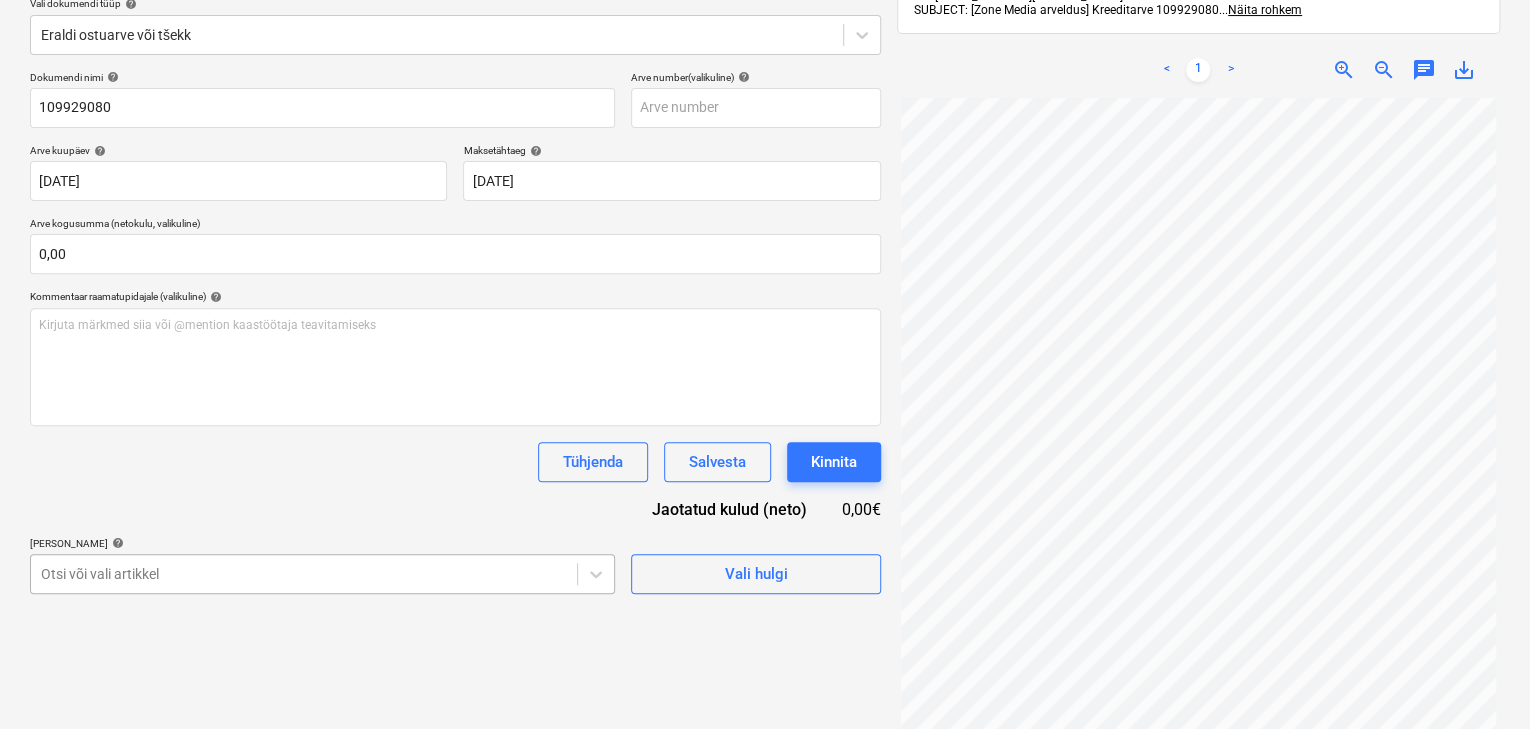 click on "Müük Projektid Kontaktid Ettevõte Koondarved Postkast 1 format_size keyboard_arrow_down help search Otsi notifications 0 keyboard_arrow_down A. Laanemaa keyboard_arrow_down Üldkulud Eelarve 9+ Tellija leping Hinnapäringud Alltöövõtulepingud Aktid [PERSON_NAME] Failid 2 Analüütika Sätted Failide konteerimine Vali ettevõte Zone Media OÜ (10014)  [PERSON_NAME] uus ettevõte Vali dokumendi tüüp help Eraldi ostuarve või tšekk Dokumendi nimi help 109929080 Arve number  (valikuline) help Arve kuupäev help [DATE] 19.07.2025 Press the down arrow key to interact with the calendar and
select a date. Press the question mark key to get the keyboard shortcuts for changing dates. Maksetähtaeg help [DATE] 19.07.2025 Press the down arrow key to interact with the calendar and
select a date. Press the question mark key to get the keyboard shortcuts for changing dates. Arve kogusumma (netokulu, valikuline) 0,00 Kommentaar raamatupidajale (valikuline) help ﻿ Tühjenda Salvesta Kinnita 0,00€ <" at bounding box center [765, 124] 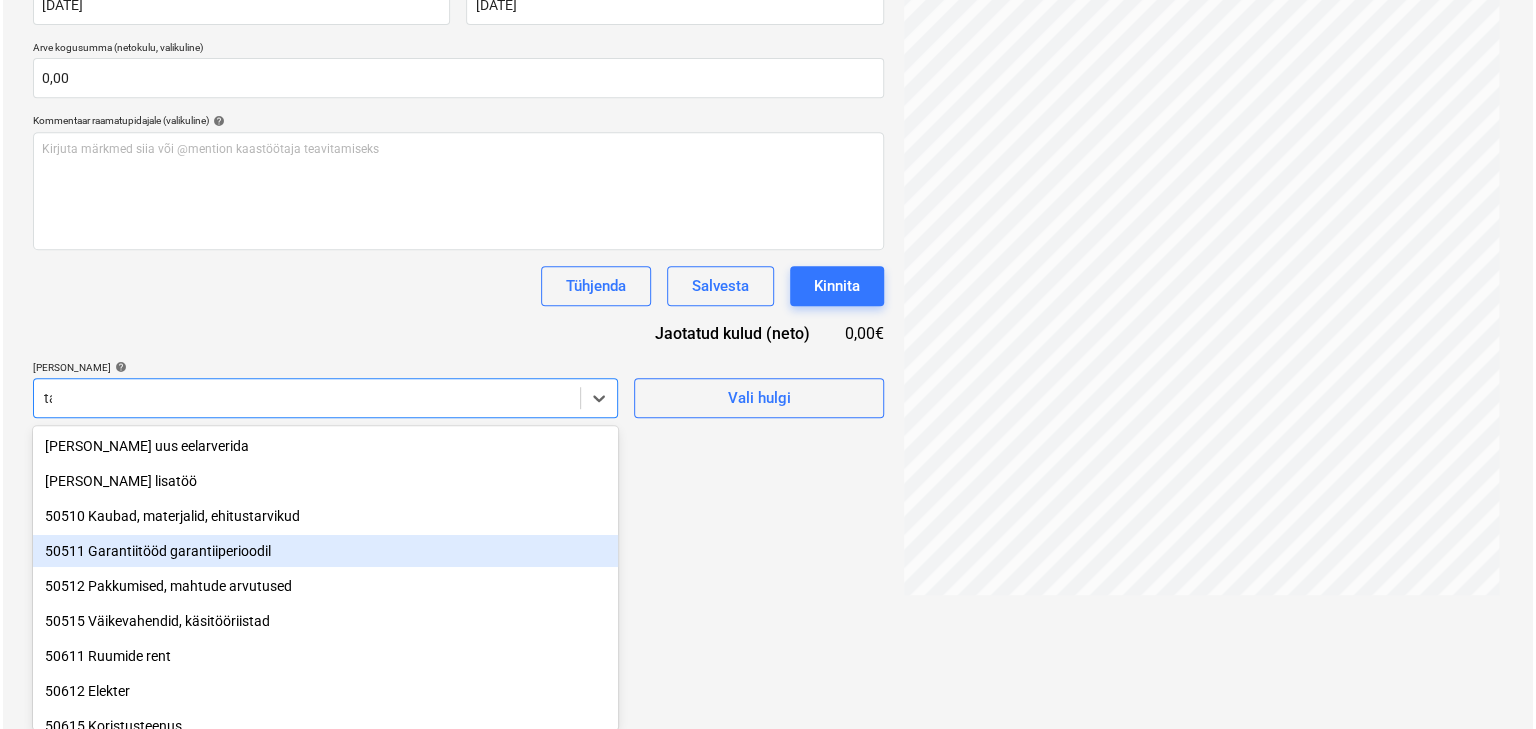 scroll, scrollTop: 284, scrollLeft: 0, axis: vertical 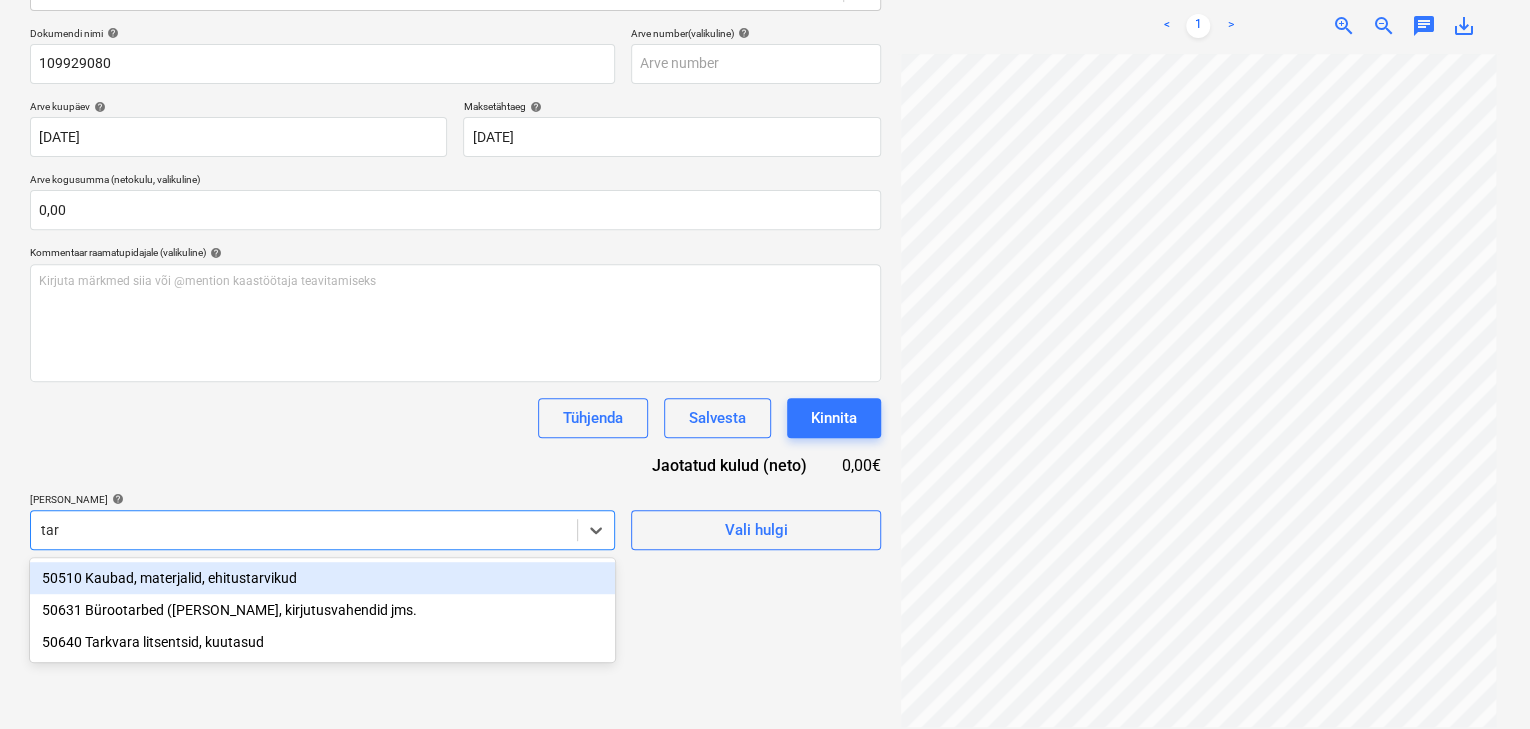 type on "tark" 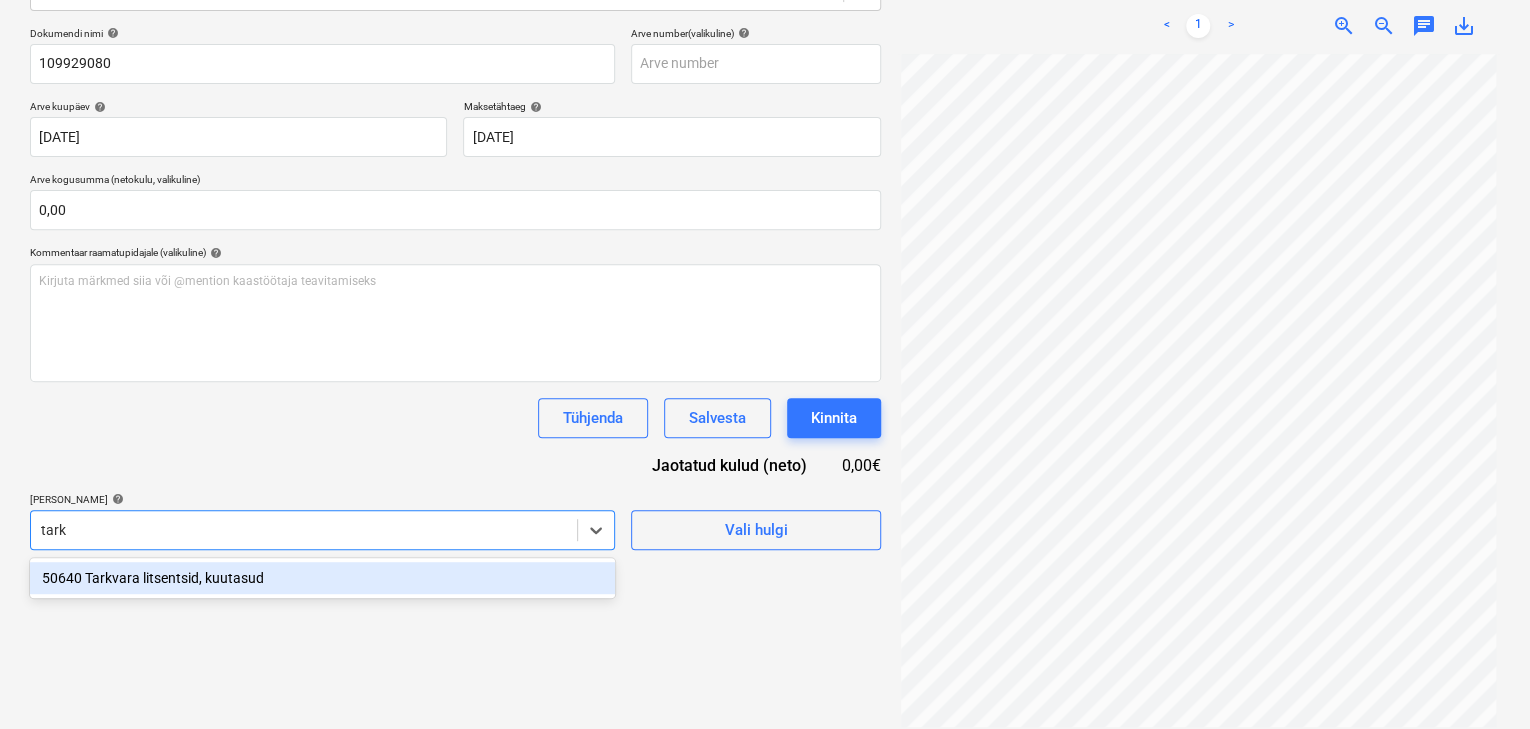 click on "50640 Tarkvara litsentsid, kuutasud" at bounding box center (322, 578) 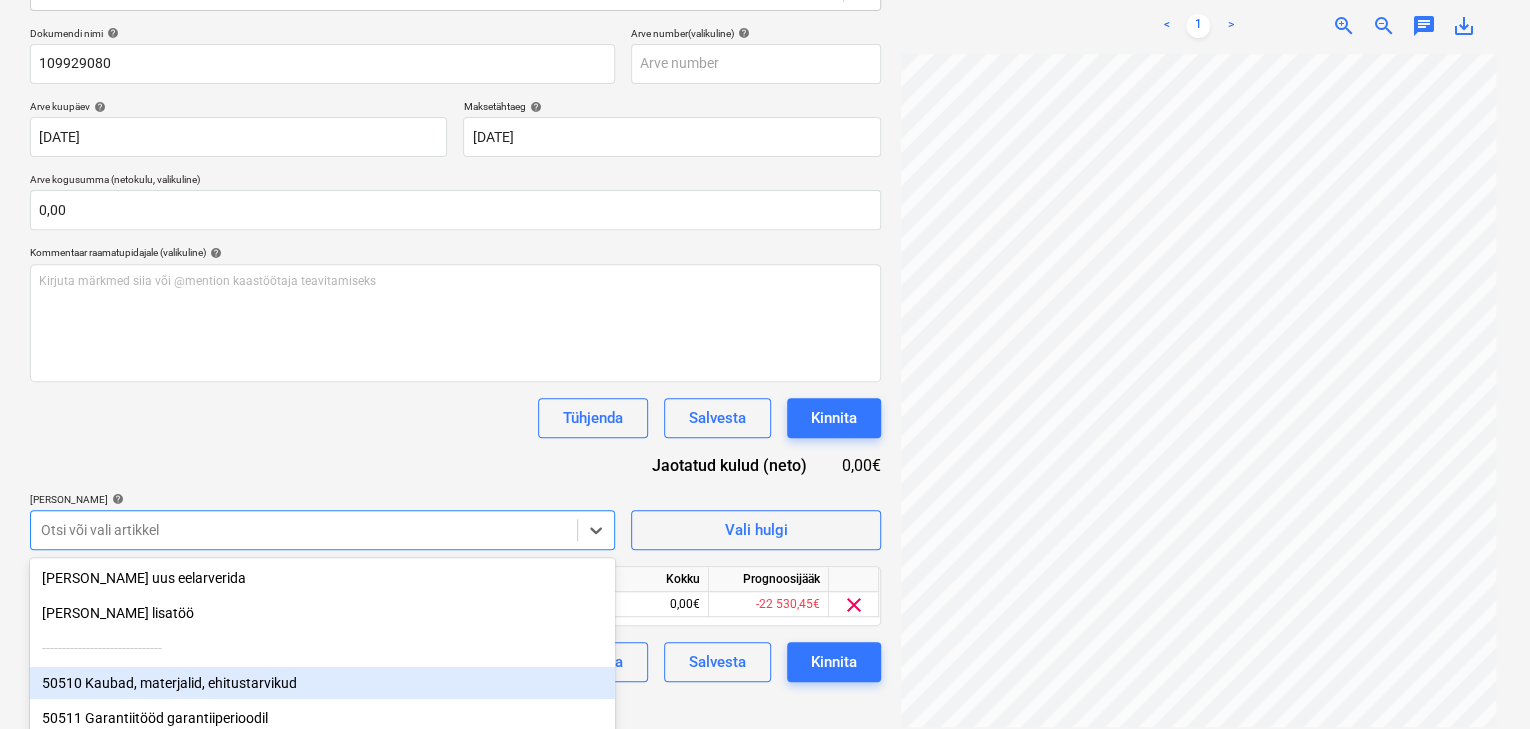 click on "Failide konteerimine Vali ettevõte Zone Media OÜ (10014)  [PERSON_NAME] ettevõte Vali dokumendi tüüp help Eraldi ostuarve või tšekk Dokumendi nimi help 109929080 Arve number  (valikuline) help [PERSON_NAME] kuupäev help [DATE] 19.07.2025 Press the down arrow key to interact with the calendar and
select a date. Press the question mark key to get the keyboard shortcuts for changing dates. Maksetähtaeg help [DATE] 19.07.2025 Press the down arrow key to interact with the calendar and
select a date. Press the question mark key to get the keyboard shortcuts for changing dates. Arve kogusumma (netokulu, valikuline) 0,00 Kommentaar raamatupidajale (valikuline) help [PERSON_NAME] märkmed siia või @mention kaastöötaja teavitamiseks ﻿ Tühjenda Salvesta Kinnita Jaotatud kulud (neto) 0,00€ [PERSON_NAME] artiklid help option  50640 Tarkvara litsentsid, kuutasud, selected. Otsi või vali artikkel Vali hulgi Artikli nimi Ühik Kogus Ühiku hind Kokku Prognoosijääk 50640 Tarkvara litsentsid, kuutasud 0,00 0,00 0,00€" at bounding box center (455, 275) 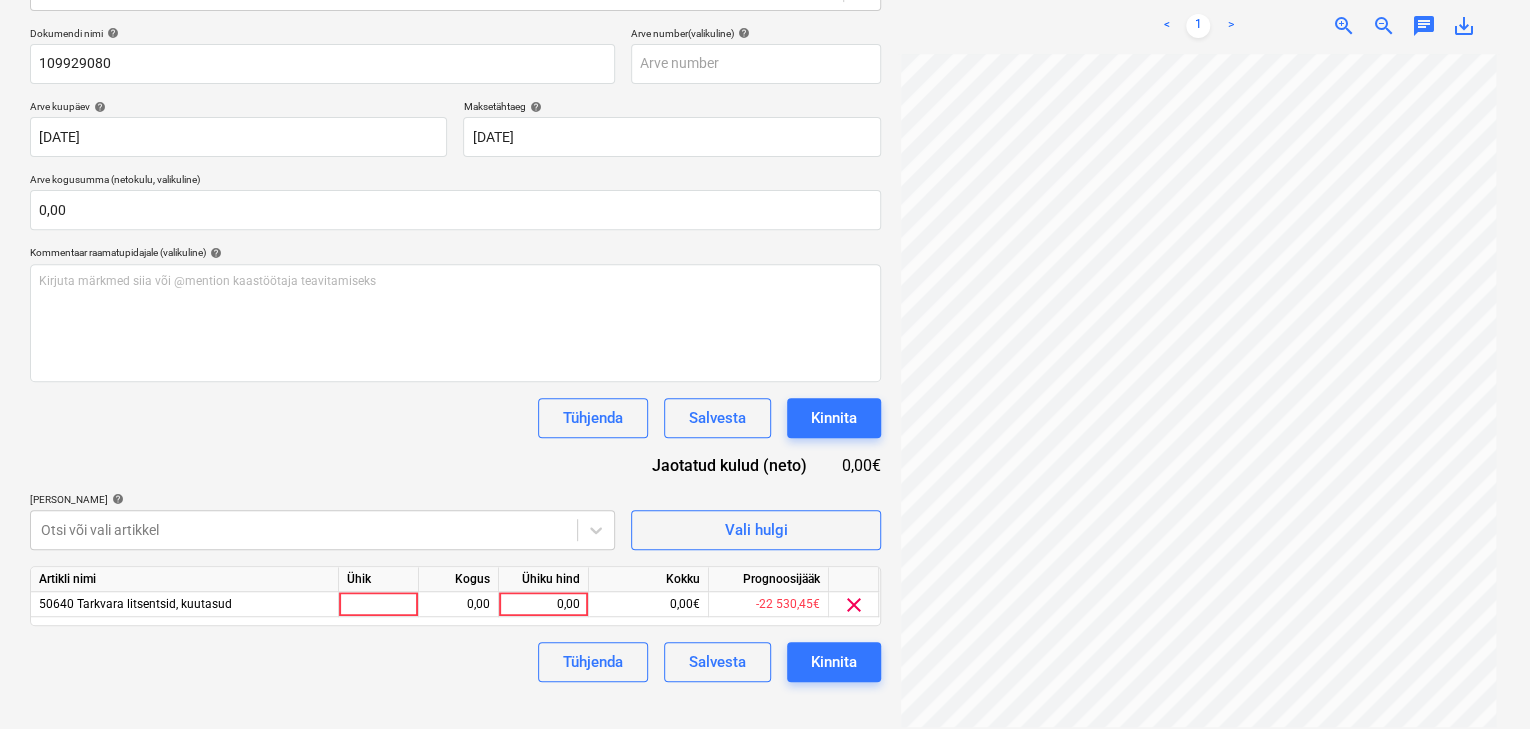 click on "Ühiku hind" at bounding box center [544, 579] 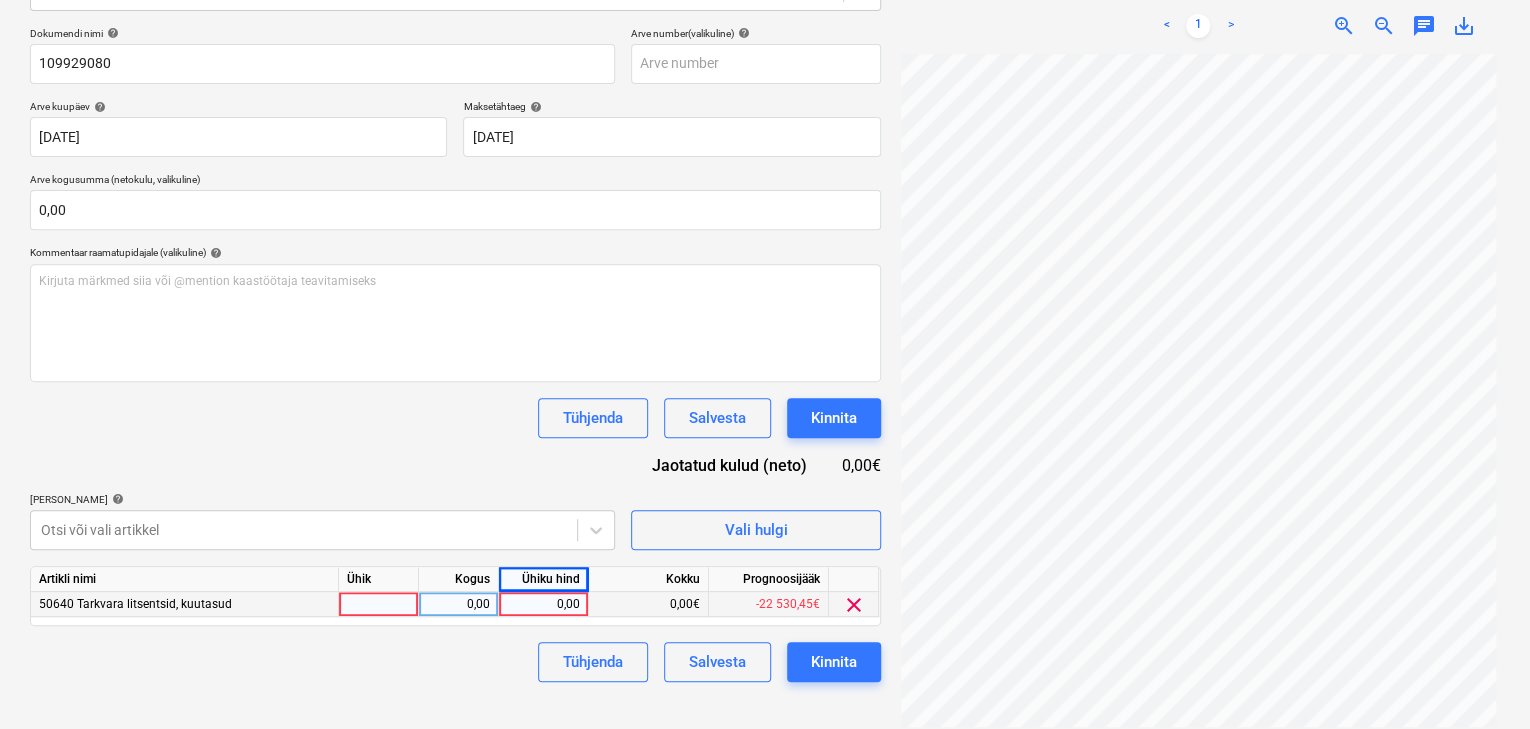 click on "0,00" at bounding box center (543, 604) 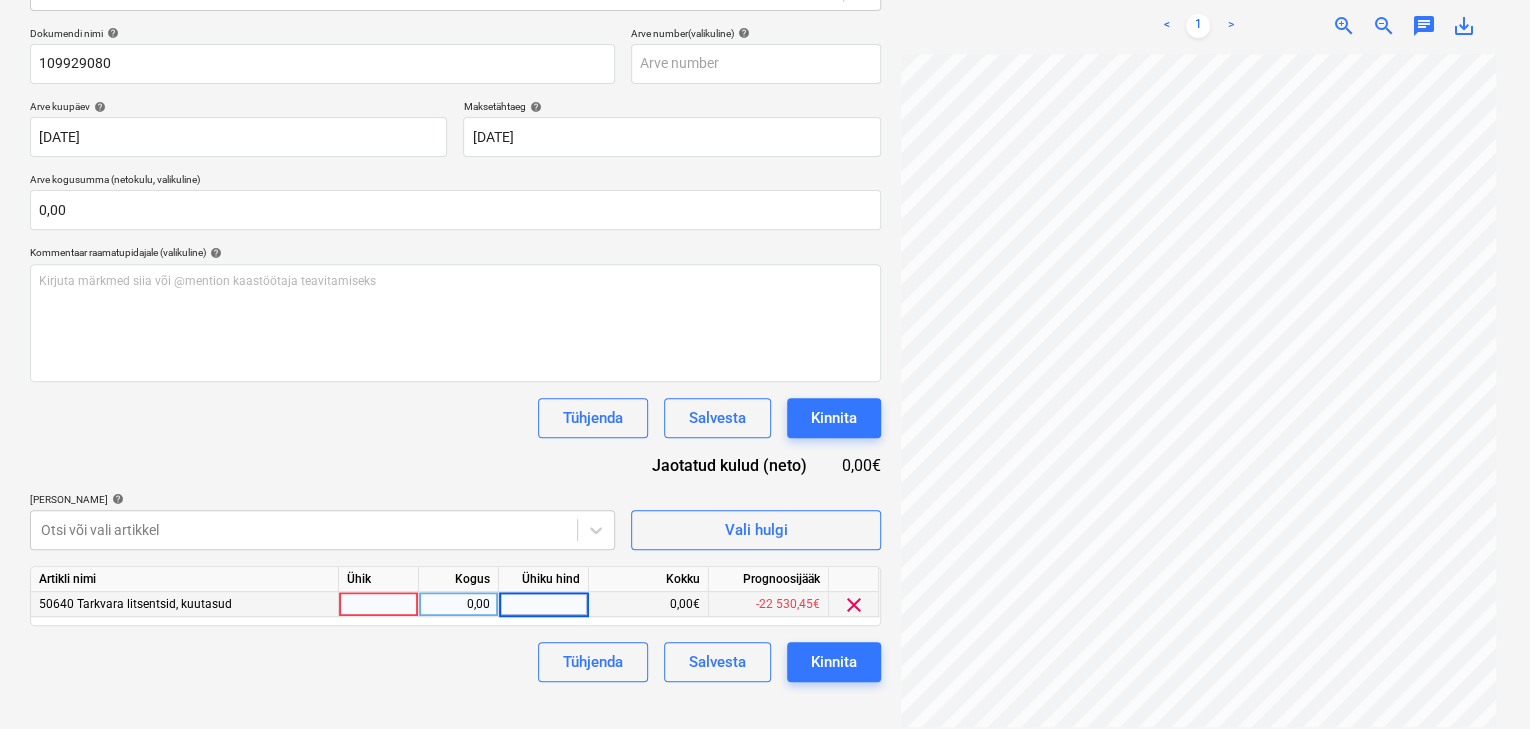 click at bounding box center (379, 604) 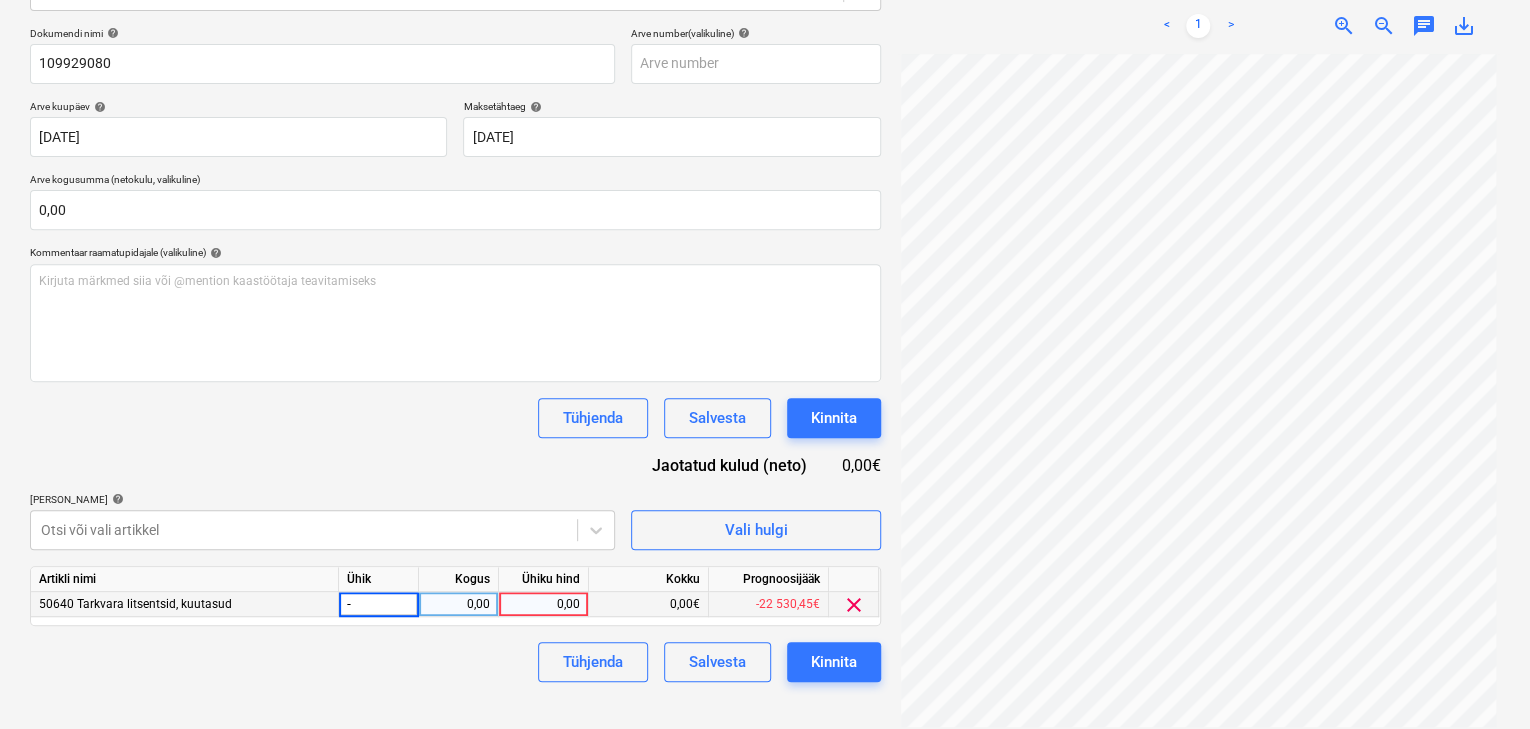 type on "-1" 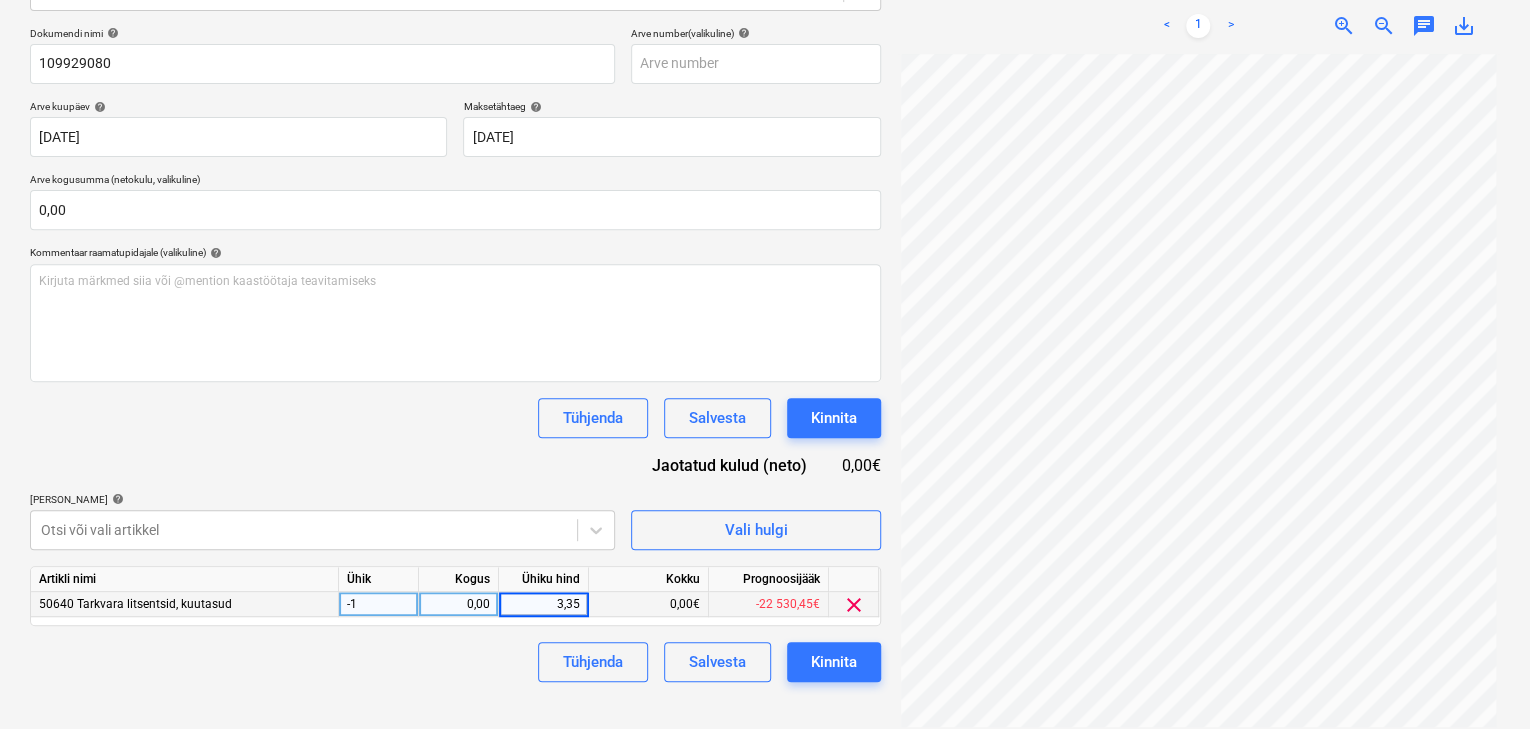 type on "3,355" 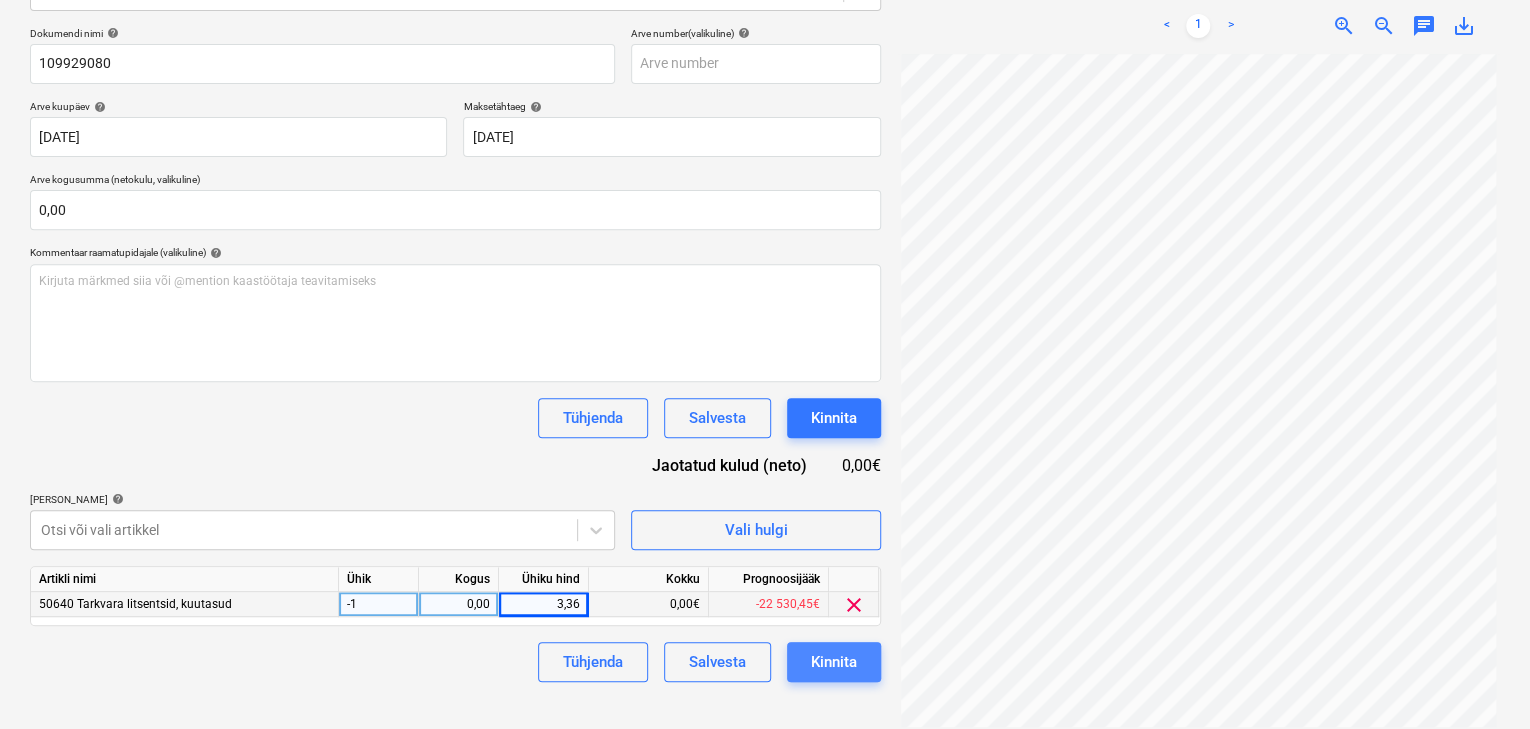 click on "Kinnita" at bounding box center [834, 662] 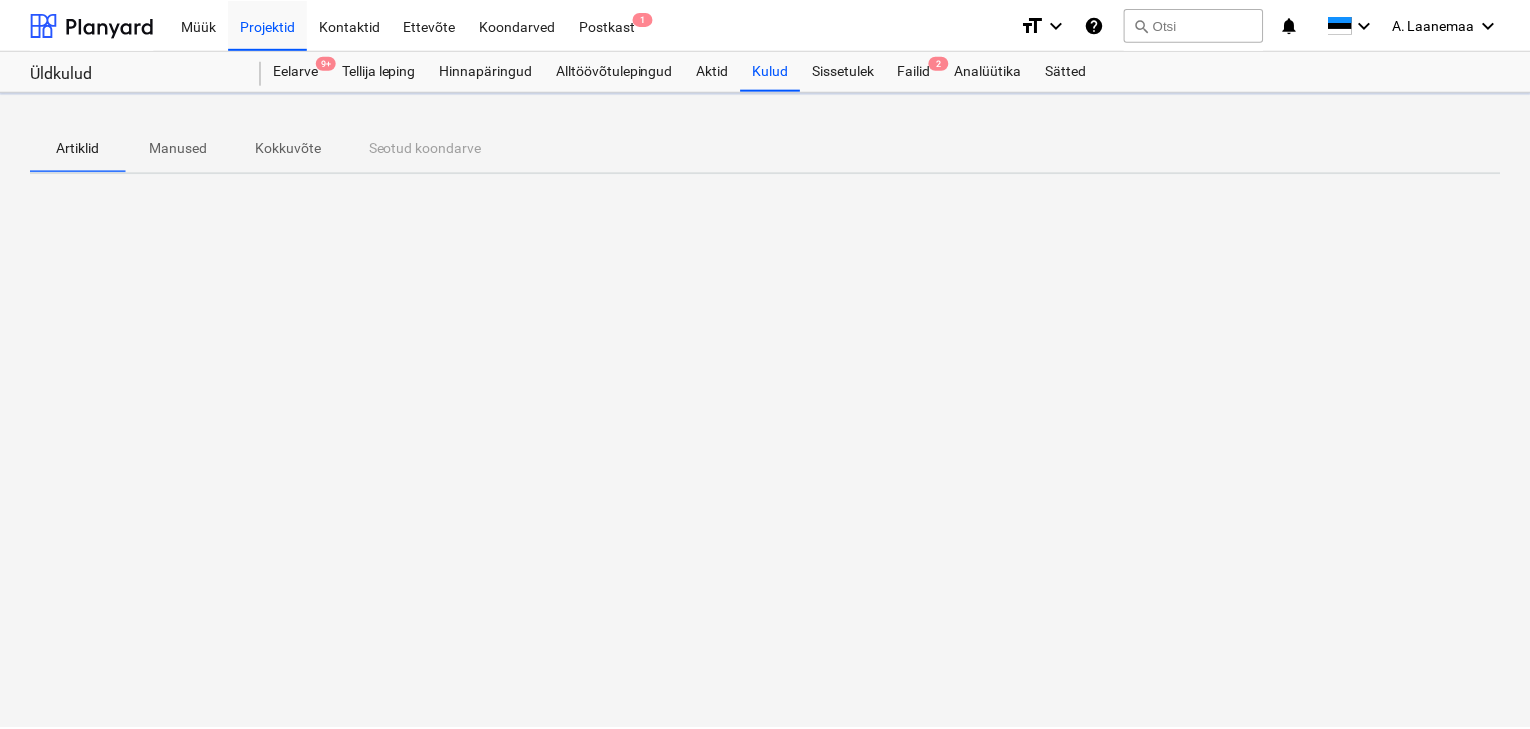 scroll, scrollTop: 0, scrollLeft: 0, axis: both 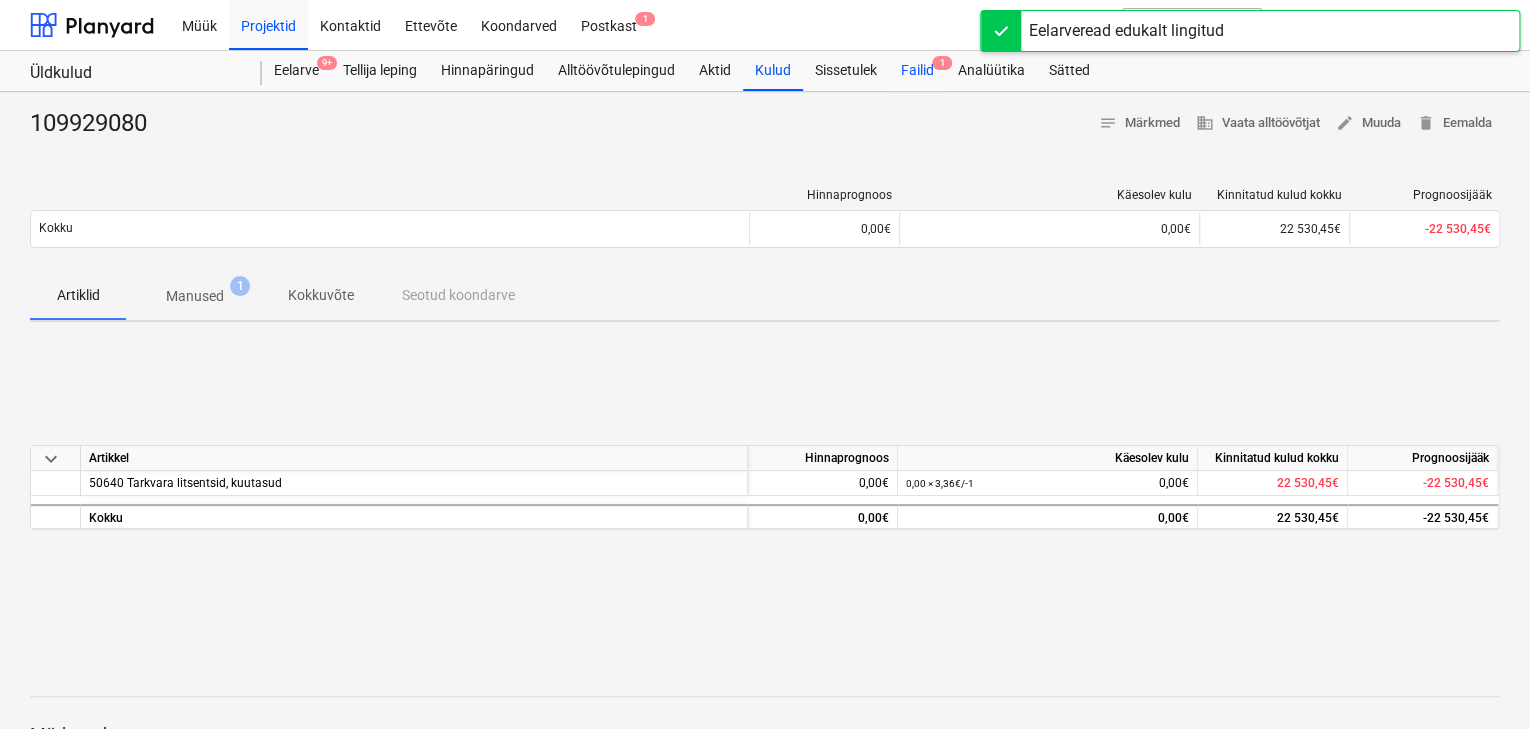 click on "Failid 1" at bounding box center [917, 71] 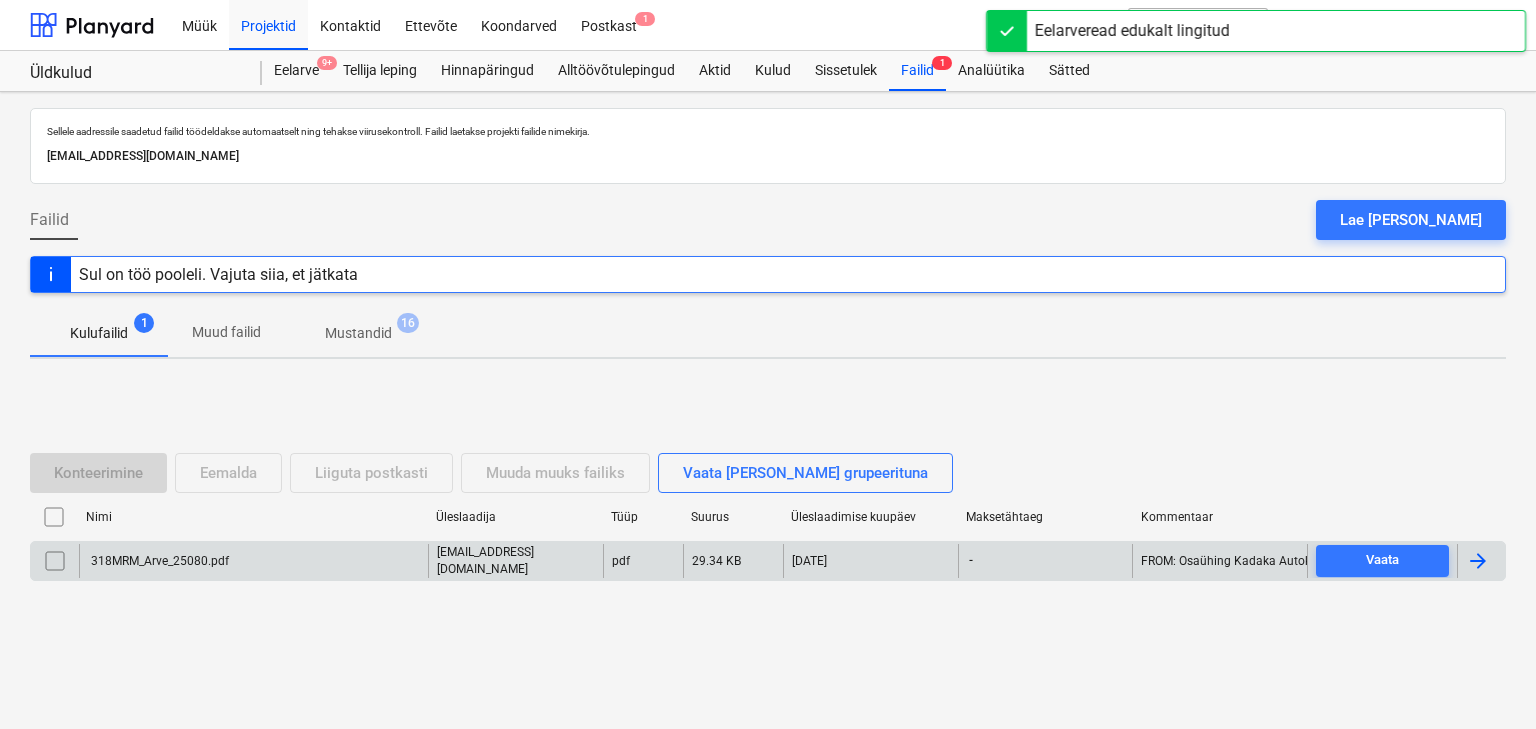 click on "318MRM_Arve_25080.pdf" at bounding box center (253, 561) 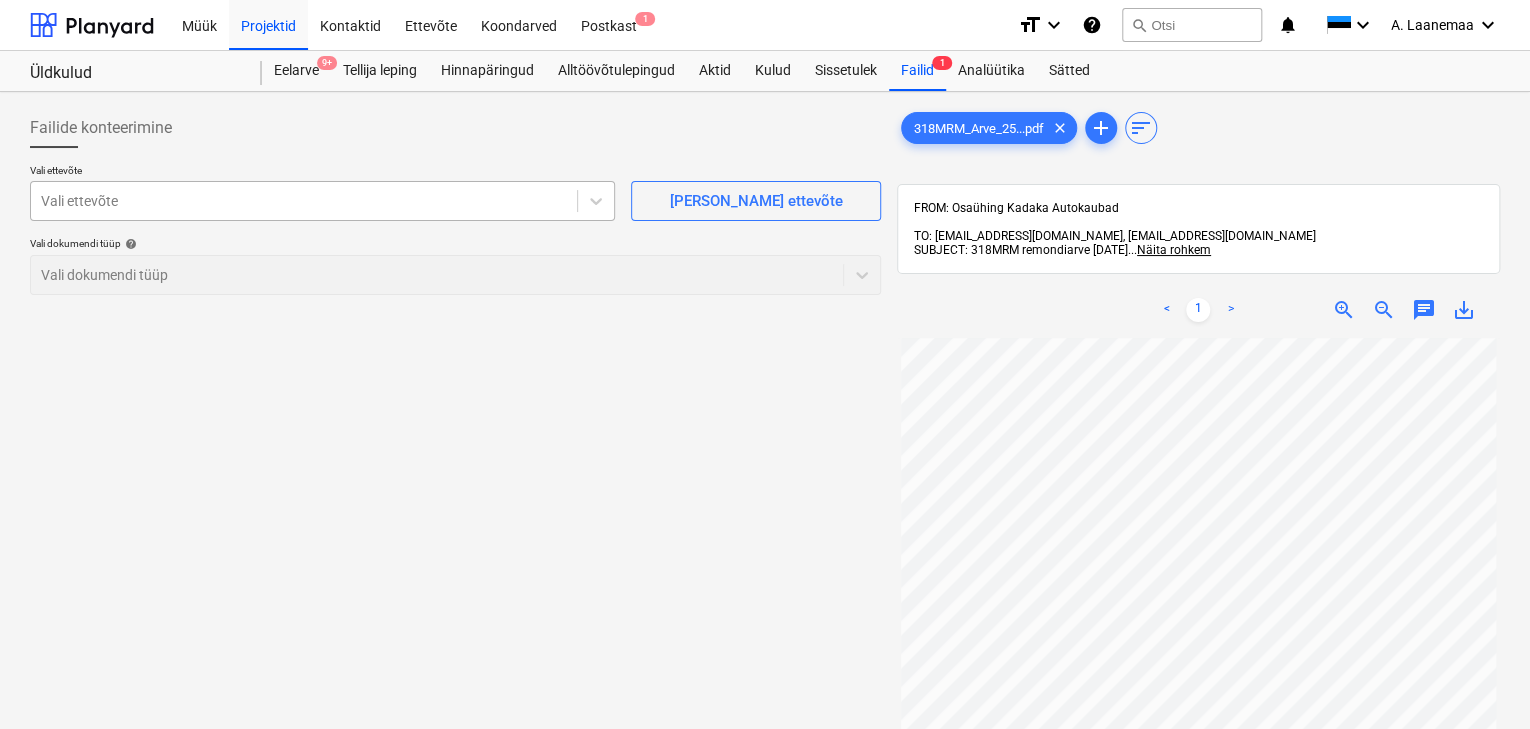 click on "Vali ettevõte" at bounding box center [304, 201] 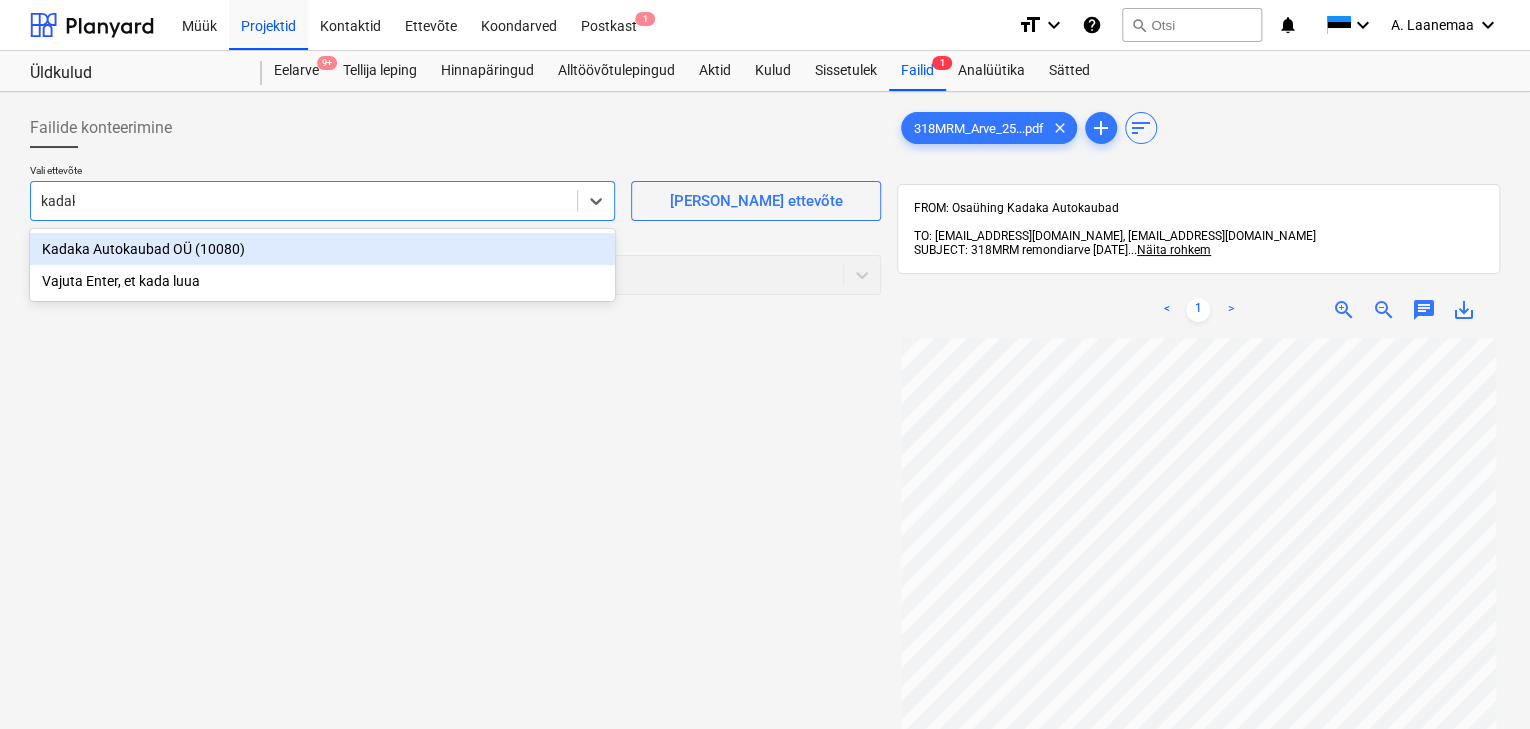 type on "kadaka" 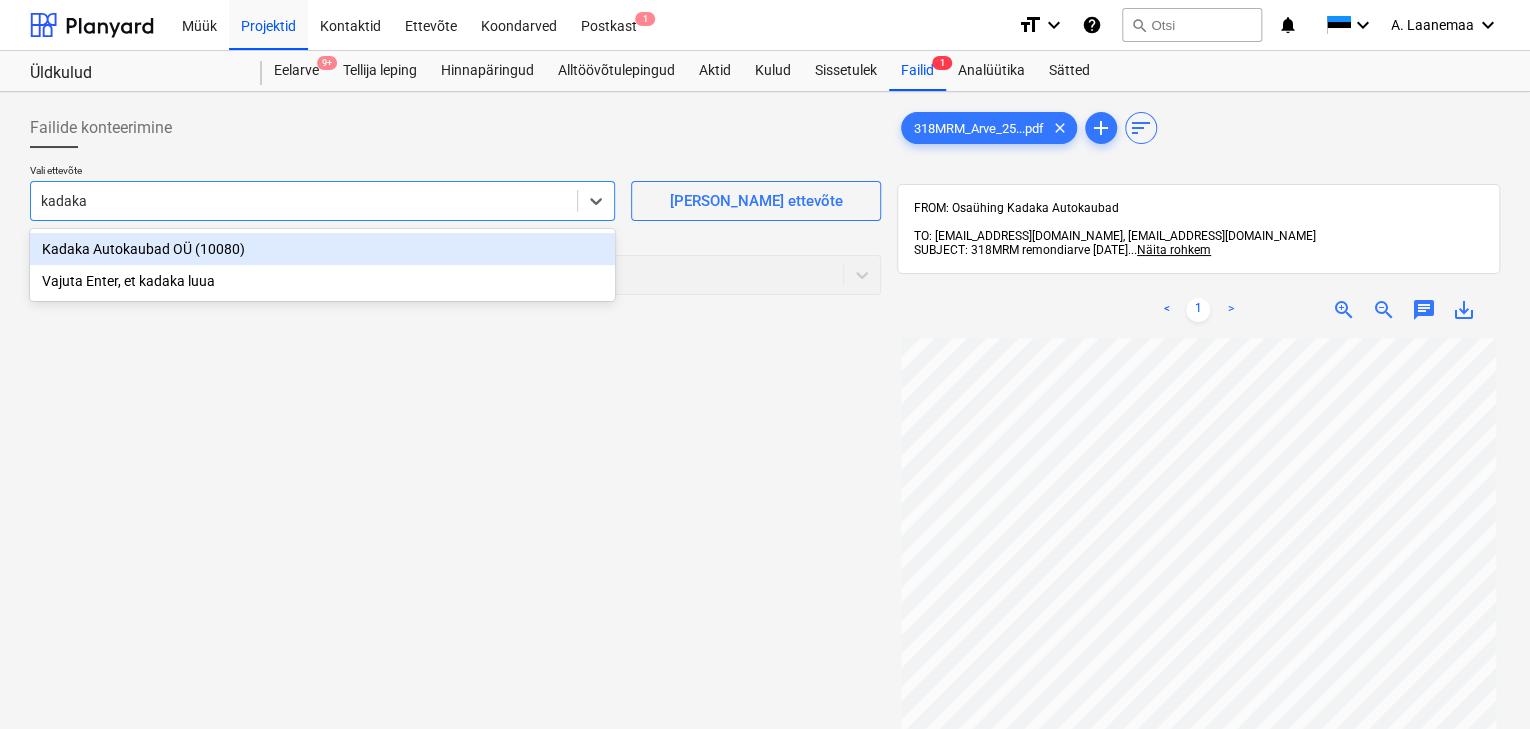 click on "Kadaka Autokaubad OÜ (10080)" at bounding box center (322, 249) 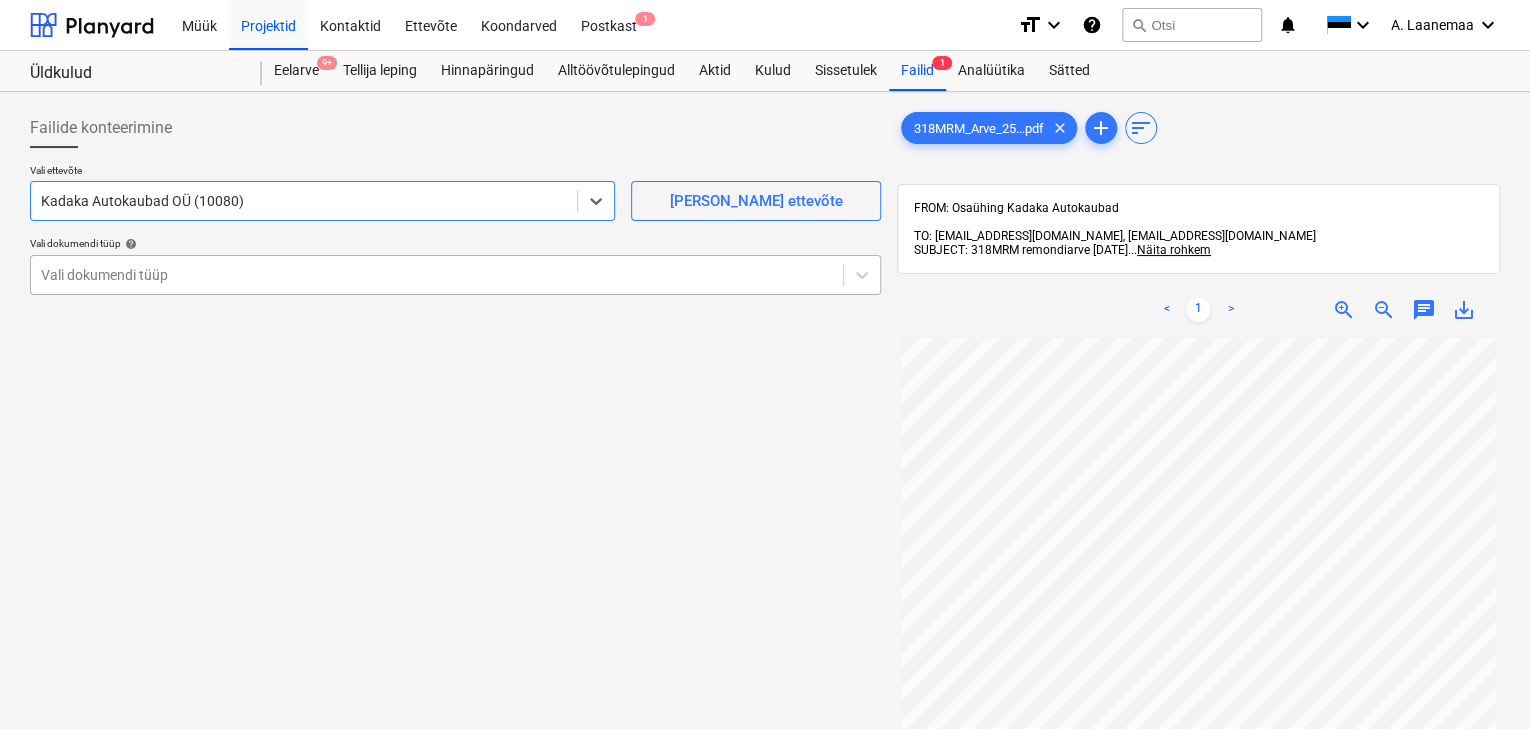 click at bounding box center (437, 275) 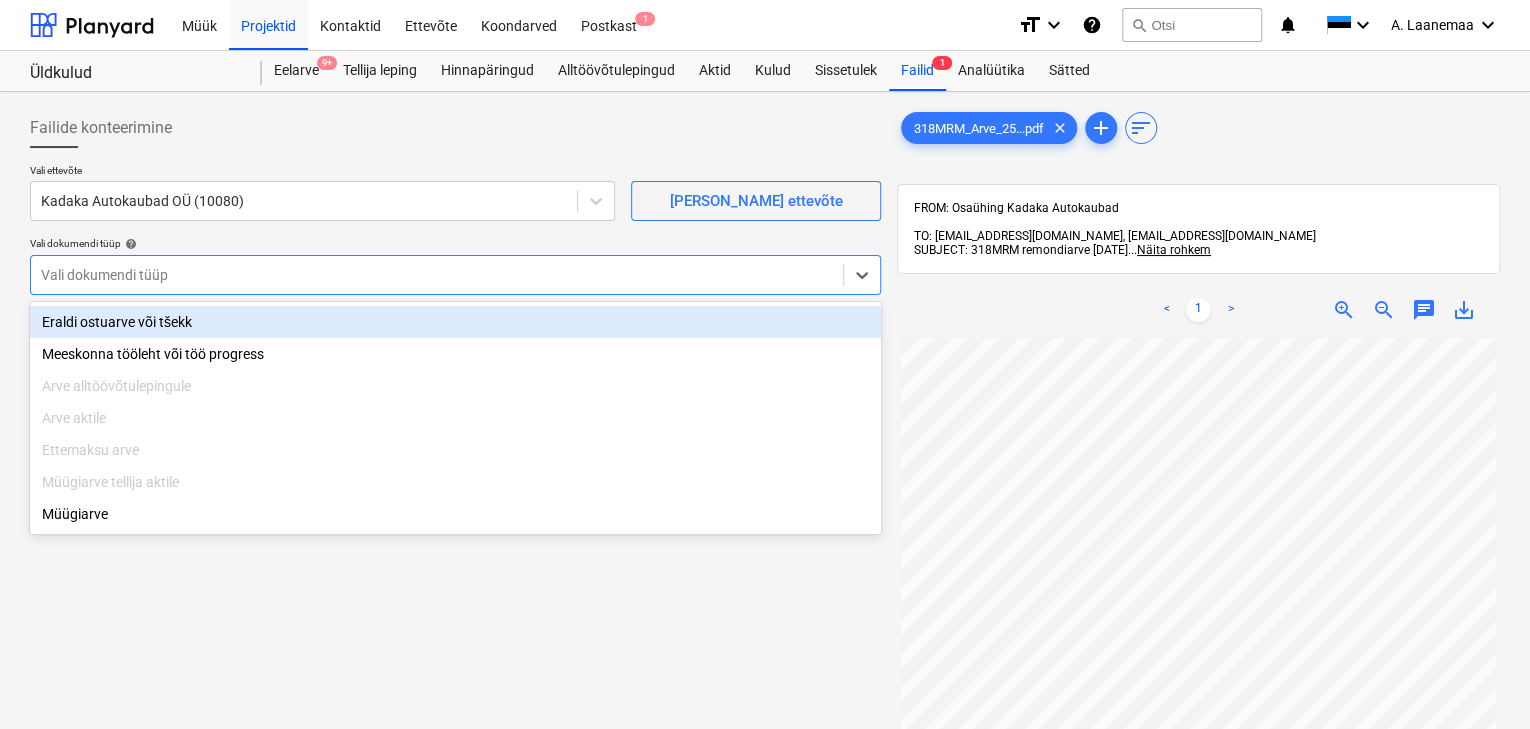 click on "Eraldi ostuarve või tšekk" at bounding box center [455, 322] 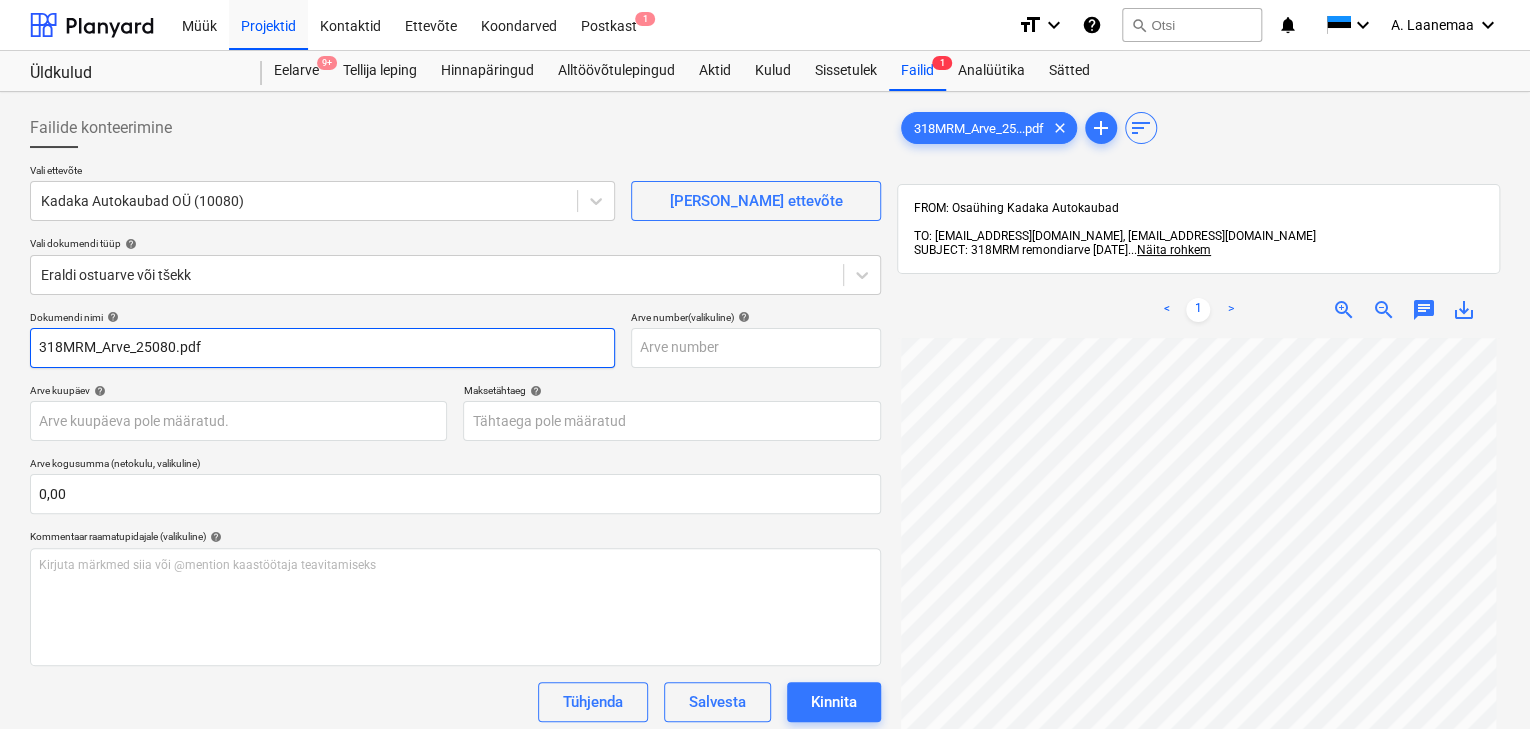 drag, startPoint x: 254, startPoint y: 337, endPoint x: 0, endPoint y: 248, distance: 269.14124 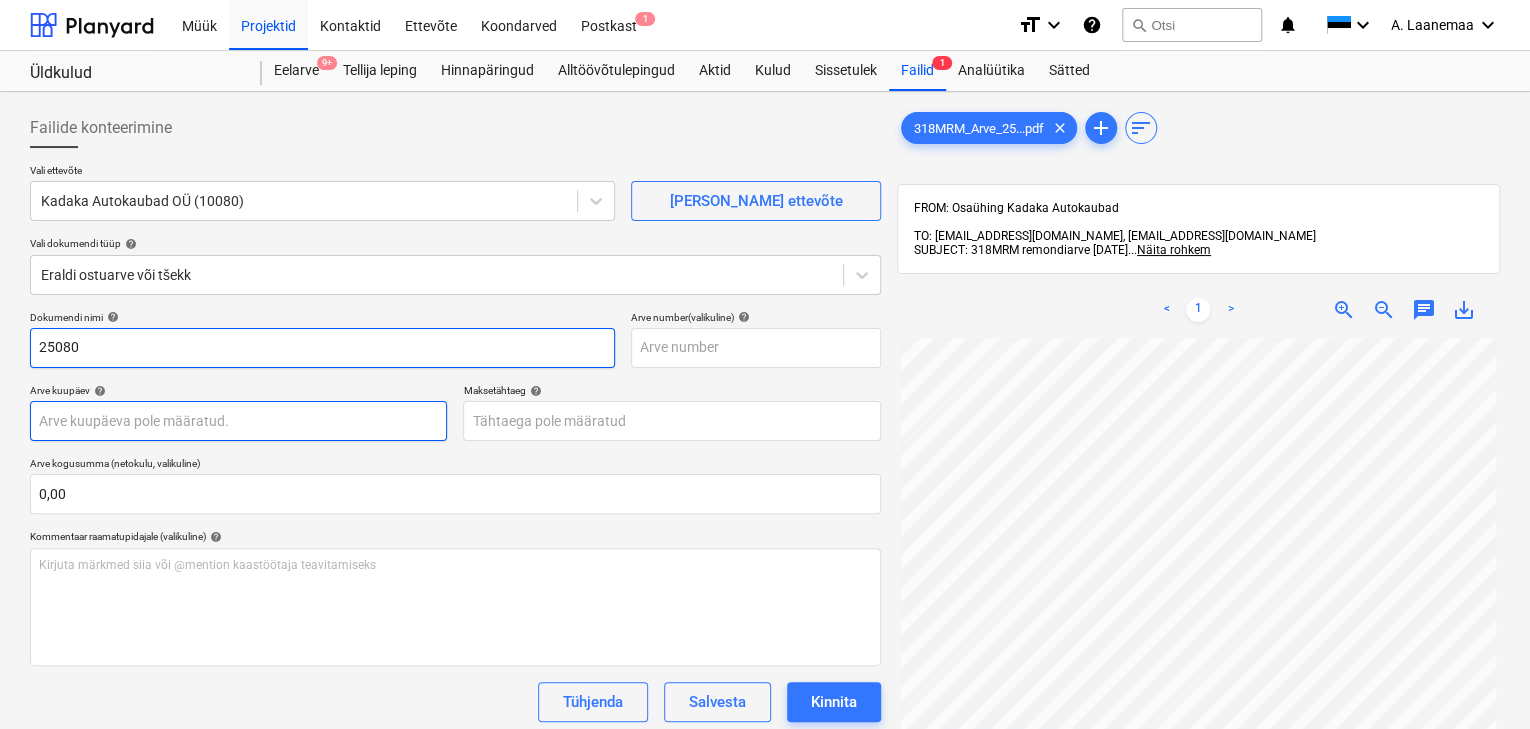 type on "25080" 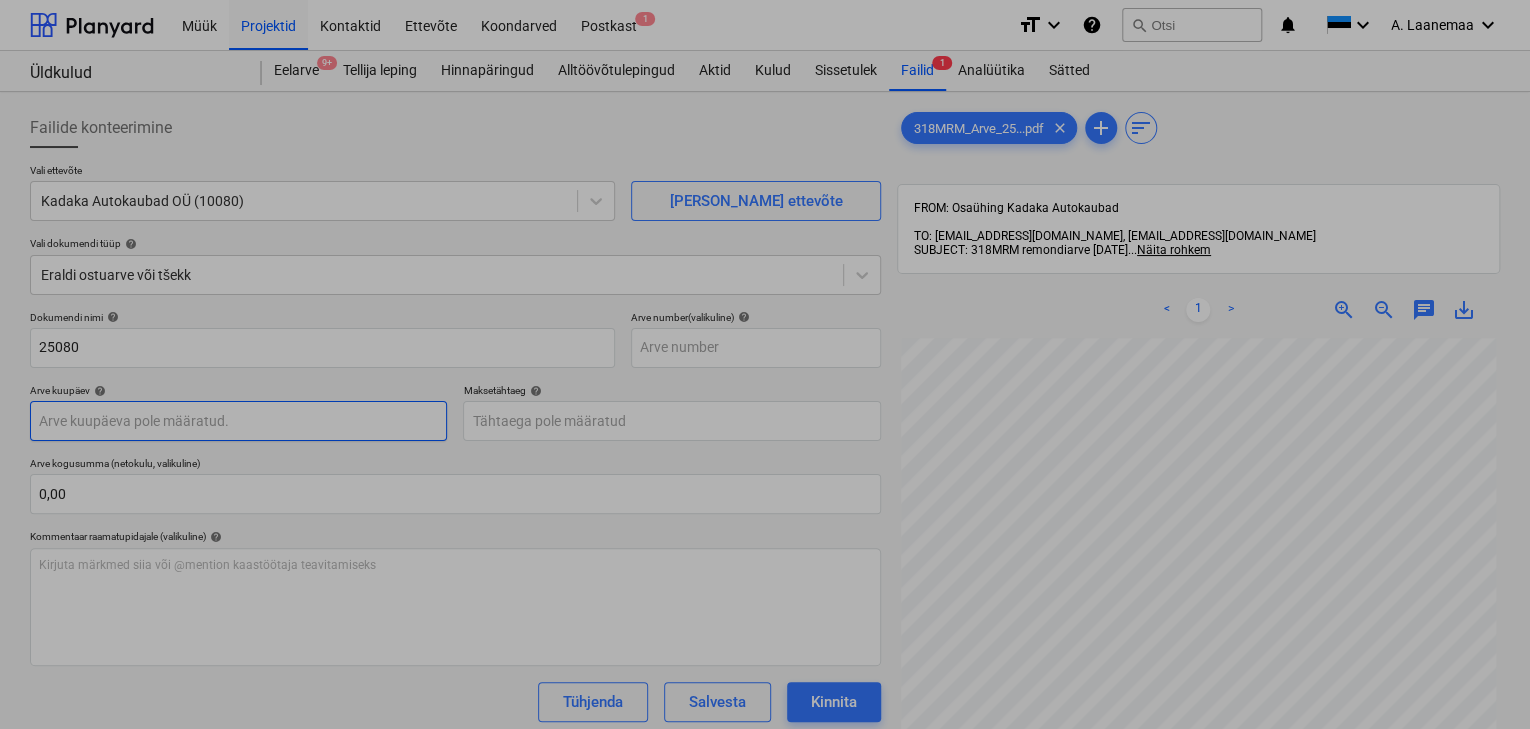 click on "Müük Projektid Kontaktid Ettevõte Koondarved Postkast 1 format_size keyboard_arrow_down help search Otsi notifications 0 keyboard_arrow_down A. Laanemaa keyboard_arrow_down Üldkulud Eelarve 9+ Tellija leping Hinnapäringud Alltöövõtulepingud Aktid Kulud Sissetulek Failid 1 Analüütika Sätted Failide konteerimine Vali ettevõte Kadaka Autokaubad OÜ (10080)  [PERSON_NAME] uus ettevõte Vali dokumendi tüüp help Eraldi ostuarve või tšekk Dokumendi nimi help 25080 Arve number  (valikuline) help Arve kuupäev help Press the down arrow key to interact with the calendar and
select a date. Press the question mark key to get the keyboard shortcuts for changing dates. Maksetähtaeg help Press the down arrow key to interact with the calendar and
select a date. Press the question mark key to get the keyboard shortcuts for changing dates. Arve kogusumma (netokulu, valikuline) 0,00 Kommentaar raamatupidajale (valikuline) help [PERSON_NAME] märkmed siia või @mention kaastöötaja teavitamiseks ﻿ Tühjenda help <" at bounding box center [765, 364] 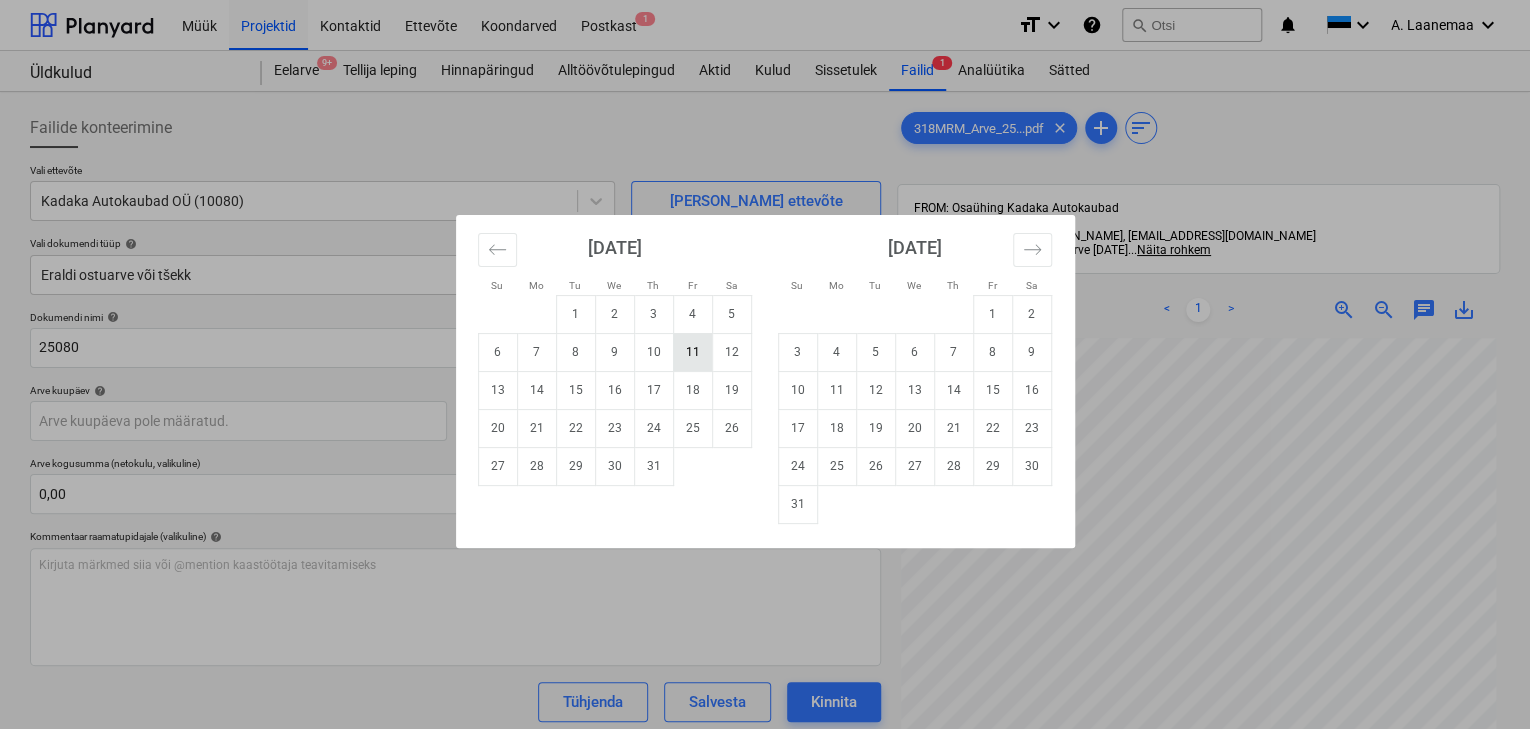 click on "11" at bounding box center (692, 352) 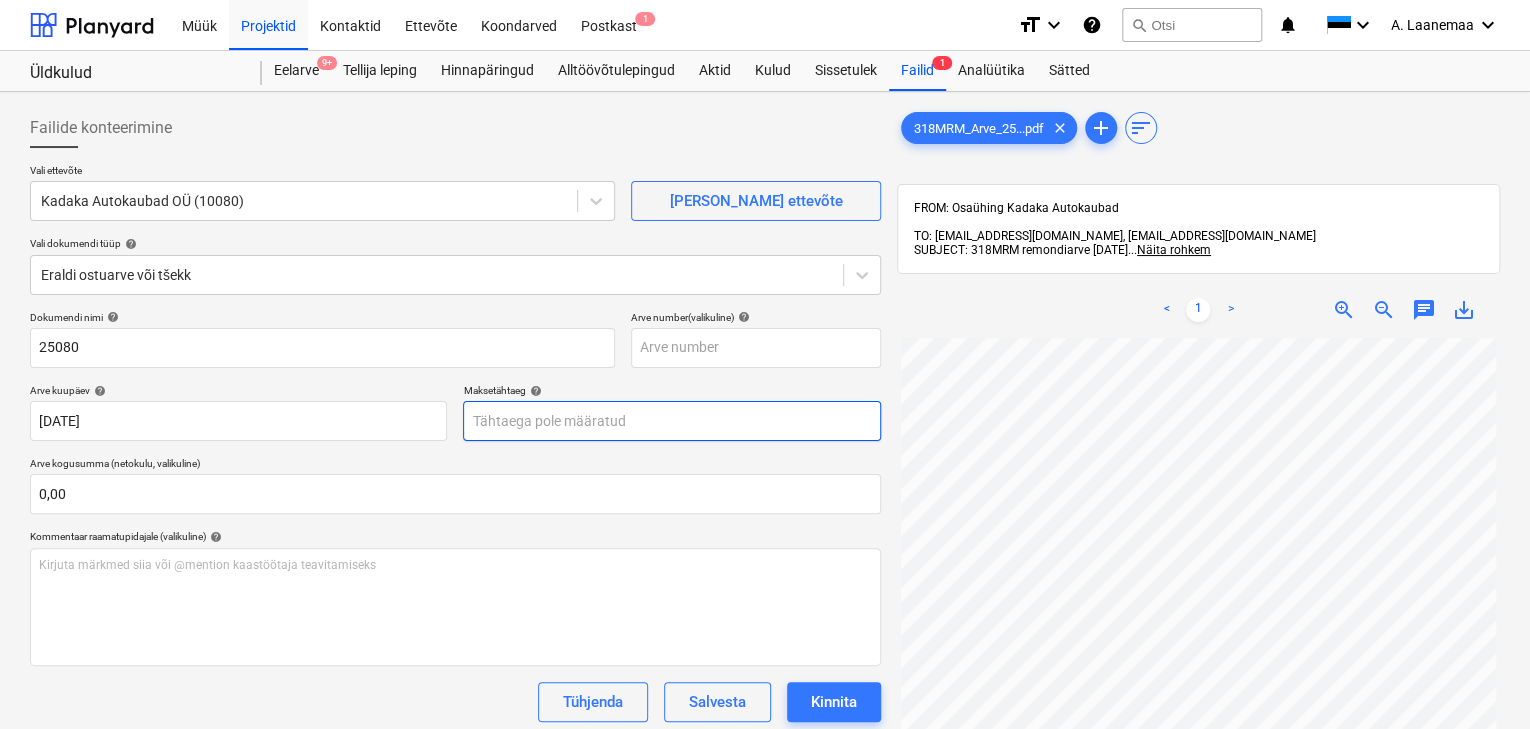 click on "Müük Projektid Kontaktid Ettevõte Koondarved Postkast 1 format_size keyboard_arrow_down help search Otsi notifications 0 keyboard_arrow_down A. Laanemaa keyboard_arrow_down Üldkulud Eelarve 9+ Tellija leping Hinnapäringud Alltöövõtulepingud Aktid [PERSON_NAME] Failid 1 Analüütika Sätted Failide konteerimine Vali ettevõte Kadaka Autokaubad OÜ (10080)  [PERSON_NAME] uus ettevõte Vali dokumendi tüüp help Eraldi ostuarve või tšekk Dokumendi nimi help 25080 Arve number  (valikuline) help Arve kuupäev help [DATE] 11.07.2025 Press the down arrow key to interact with the calendar and
select a date. Press the question mark key to get the keyboard shortcuts for changing dates. Maksetähtaeg help Press the down arrow key to interact with the calendar and
select a date. Press the question mark key to get the keyboard shortcuts for changing dates. Arve kogusumma (netokulu, valikuline) 0,00 Kommentaar raamatupidajale (valikuline) help ﻿ [PERSON_NAME] kulud (neto) 0,00€" at bounding box center (765, 364) 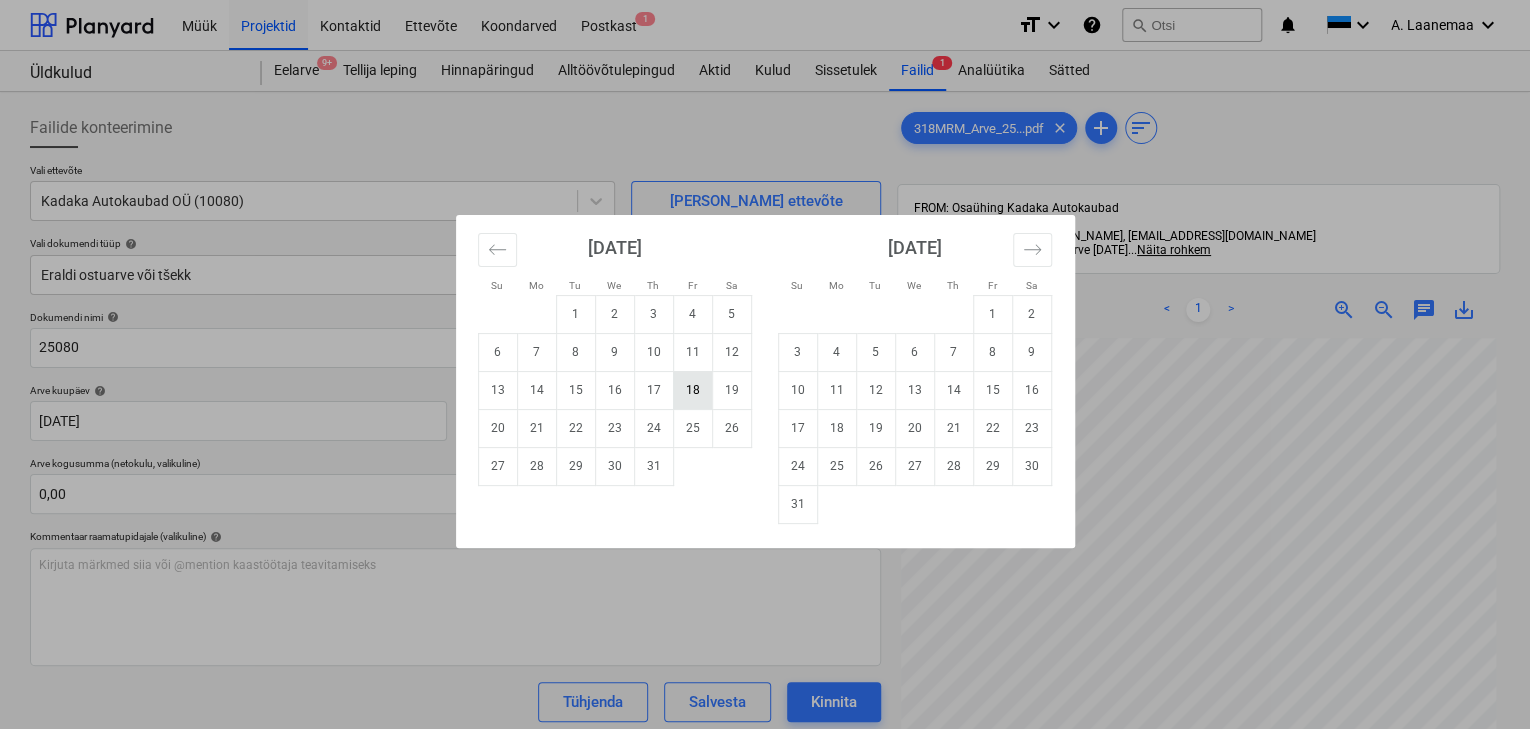 click on "18" at bounding box center (692, 390) 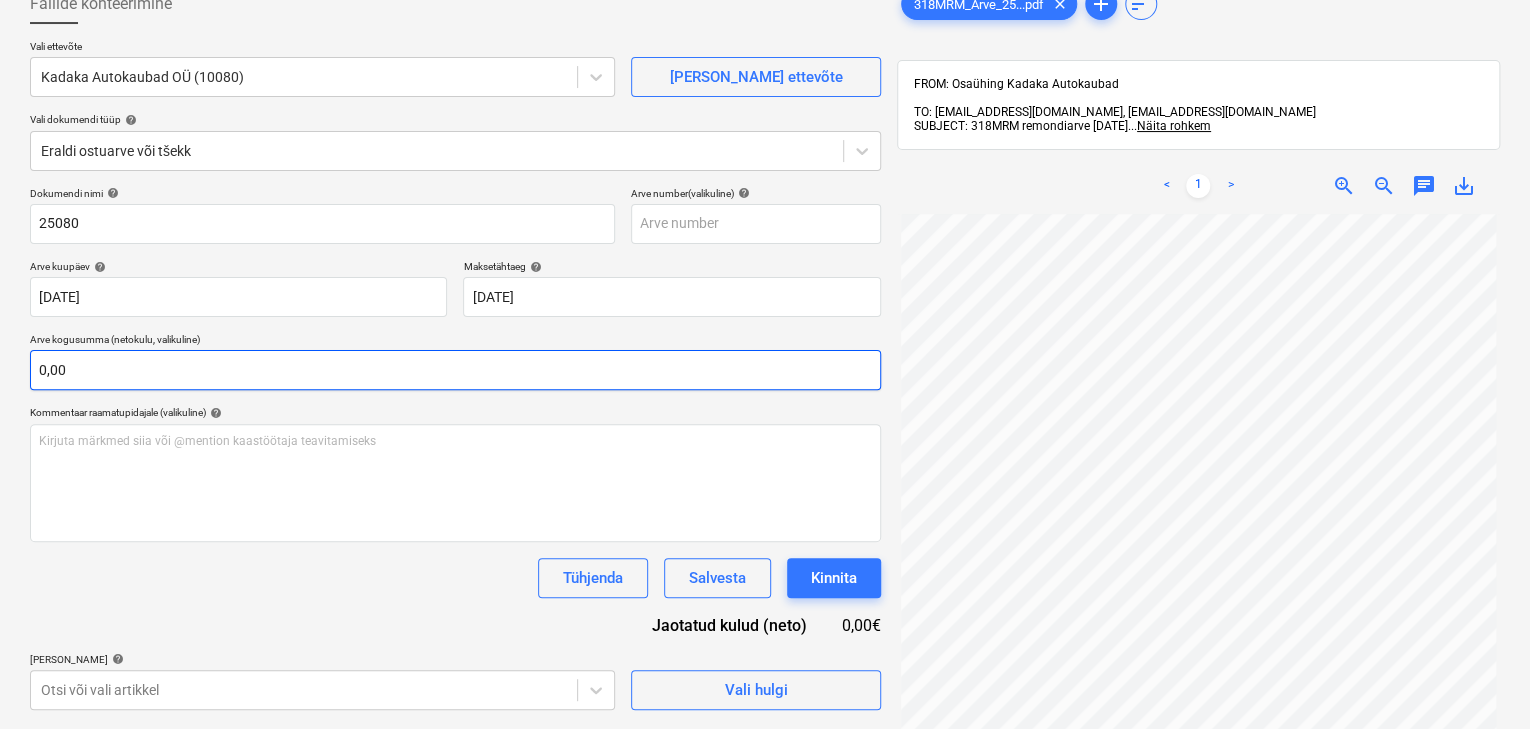 scroll, scrollTop: 160, scrollLeft: 0, axis: vertical 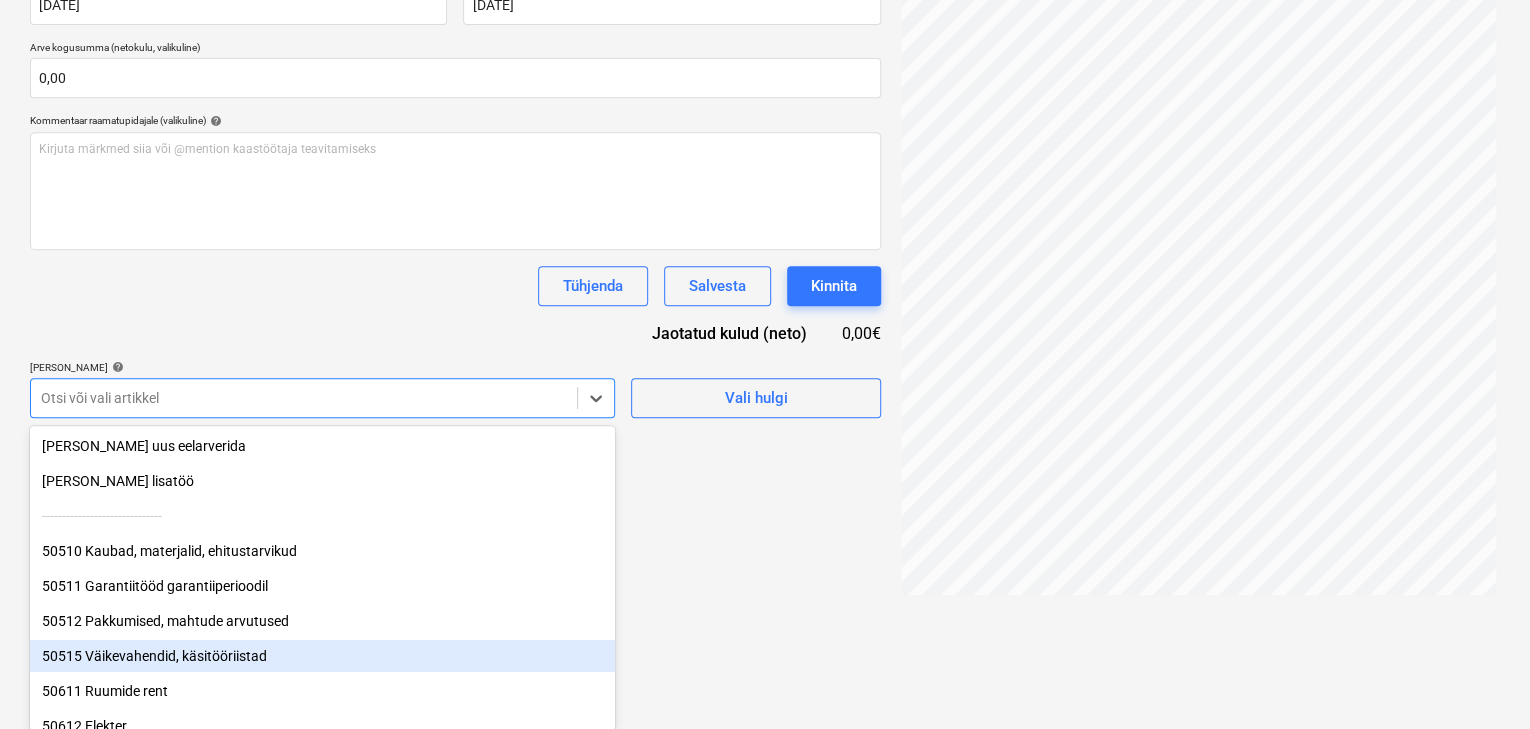 click on "Müük Projektid Kontaktid Ettevõte Koondarved Postkast 1 format_size keyboard_arrow_down help search Otsi notifications 0 keyboard_arrow_down A. Laanemaa keyboard_arrow_down Üldkulud Eelarve 9+ Tellija leping Hinnapäringud Alltöövõtulepingud Aktid [PERSON_NAME] Failid 1 Analüütika Sätted Failide konteerimine Vali ettevõte Kadaka Autokaubad OÜ (10080)  [PERSON_NAME] uus ettevõte Vali dokumendi tüüp help Eraldi ostuarve või tšekk Dokumendi nimi help 25080 Arve number  (valikuline) help Arve kuupäev help [DATE] 11.07.2025 Press the down arrow key to interact with the calendar and
select a date. Press the question mark key to get the keyboard shortcuts for changing dates. Maksetähtaeg help [DATE] 18.07.2025 Press the down arrow key to interact with the calendar and
select a date. Press the question mark key to get the keyboard shortcuts for changing dates. Arve kogusumma (netokulu, valikuline) 0,00 Kommentaar raamatupidajale (valikuline) help ﻿ Tühjenda Salvesta Kinnita 0,00€" at bounding box center (765, -52) 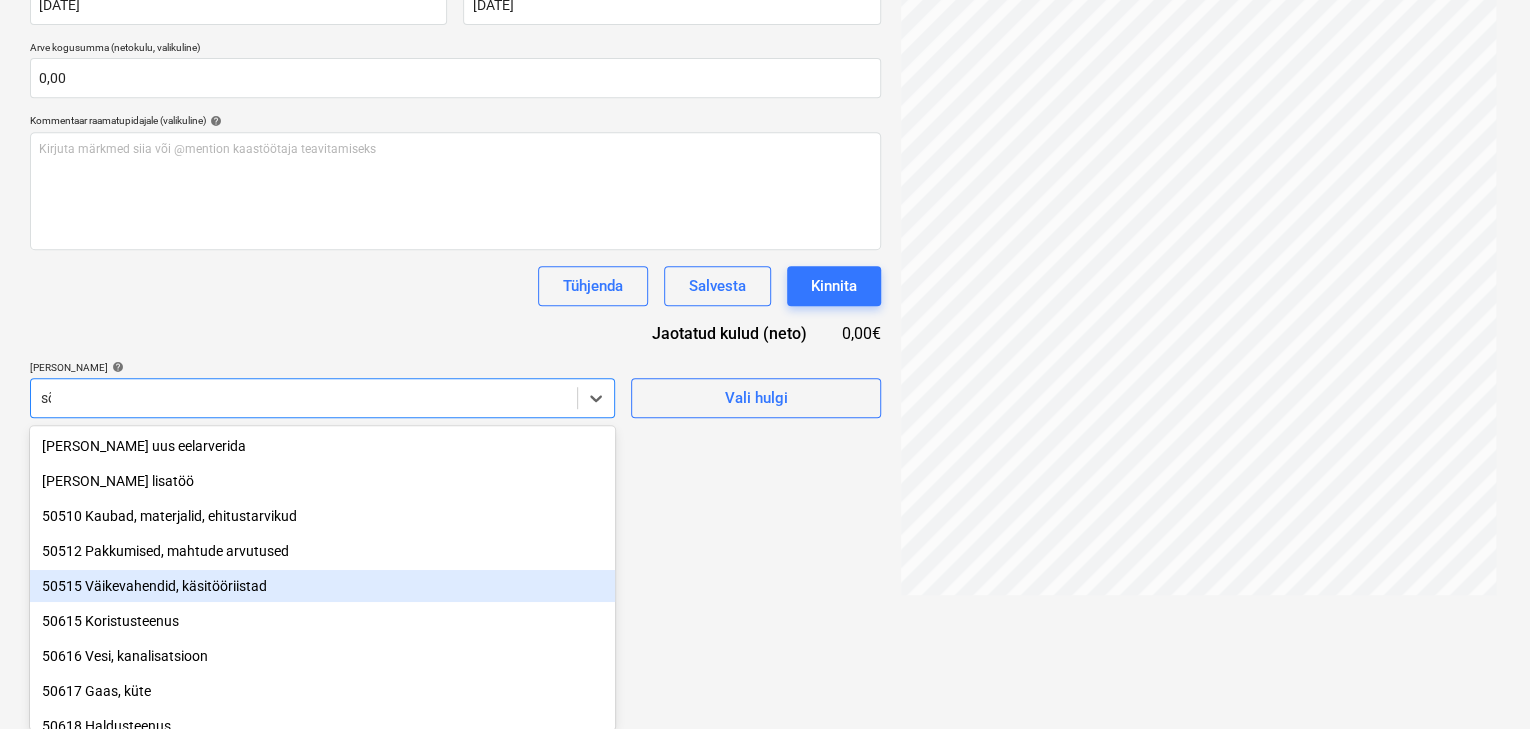 scroll, scrollTop: 350, scrollLeft: 0, axis: vertical 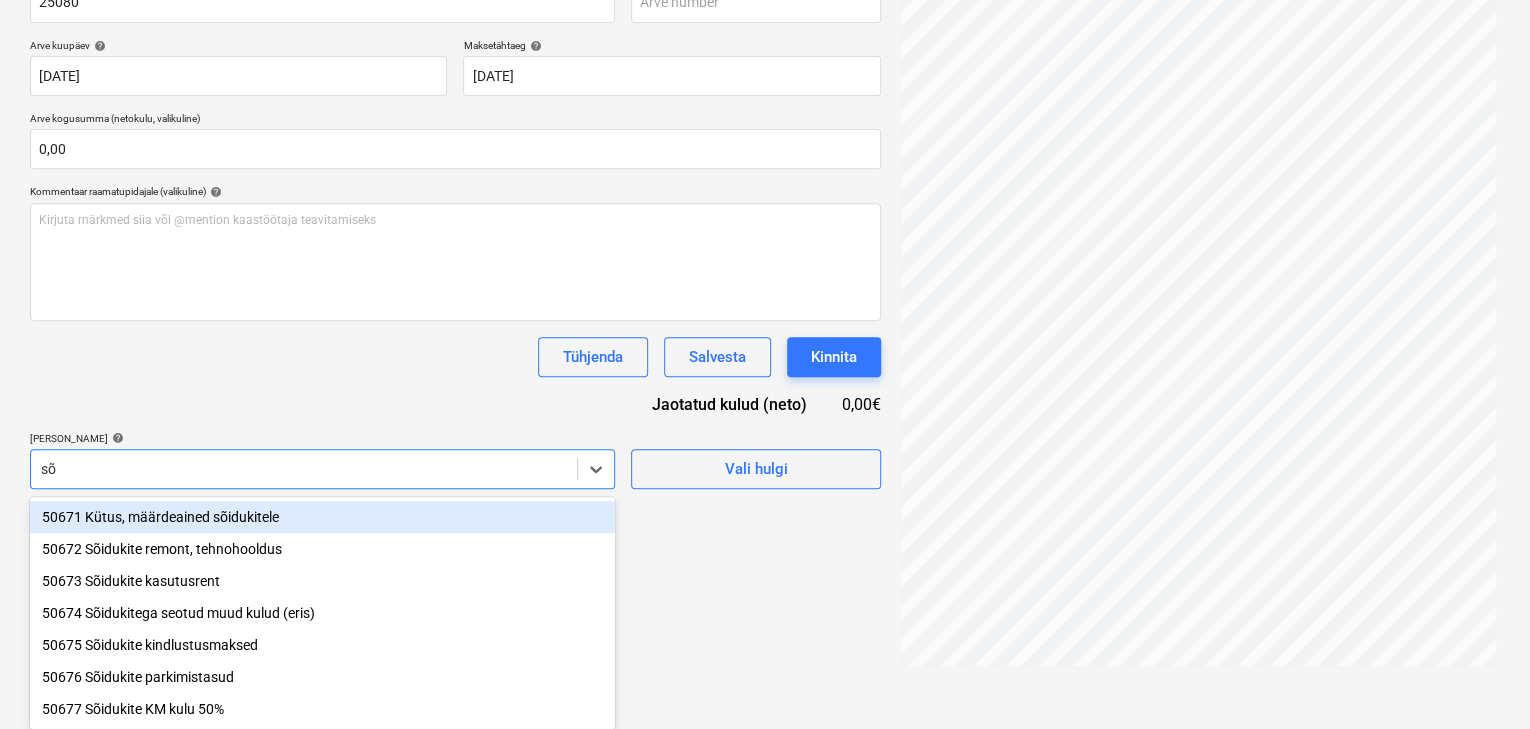 type on "sõi" 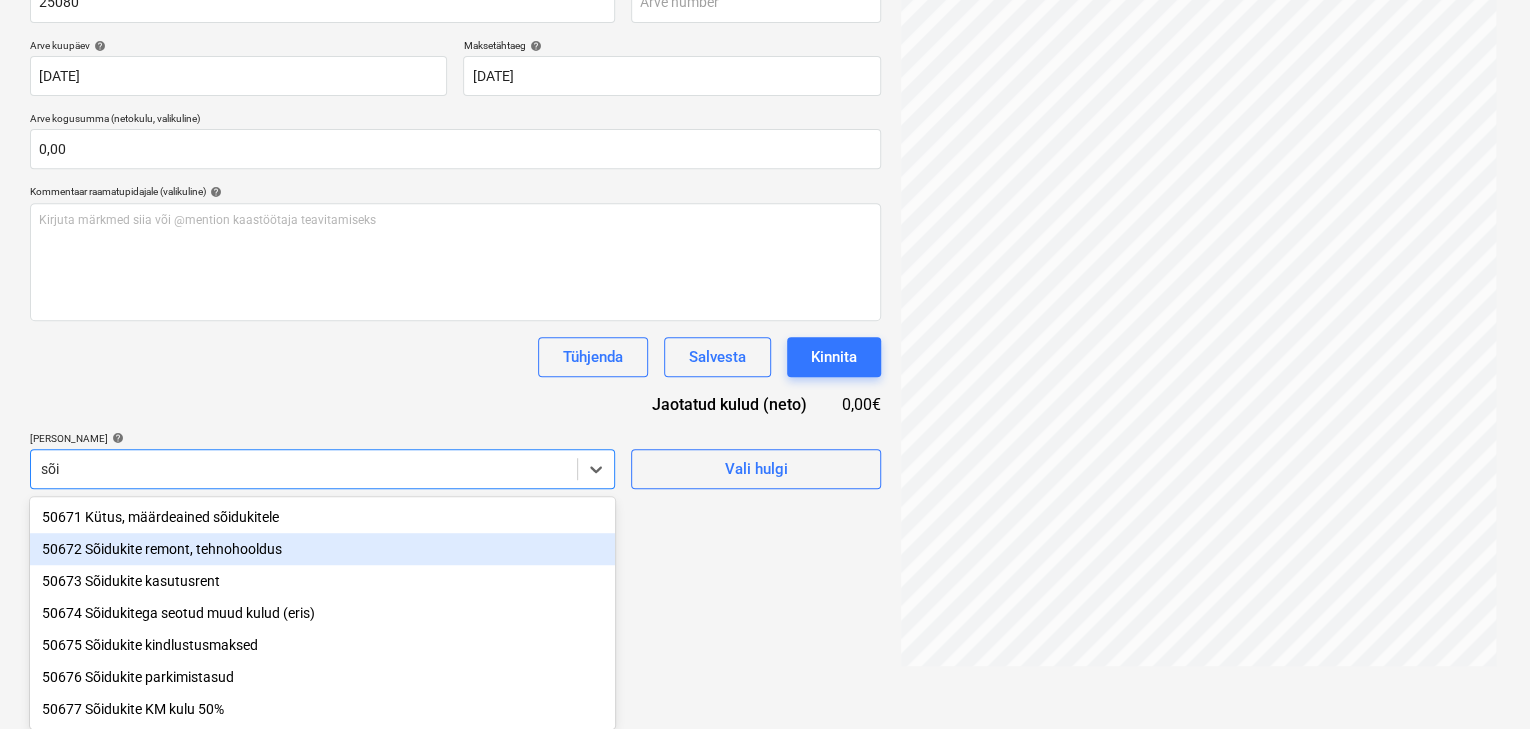 click on "50672 Sõidukite remont, tehnohooldus" at bounding box center (322, 549) 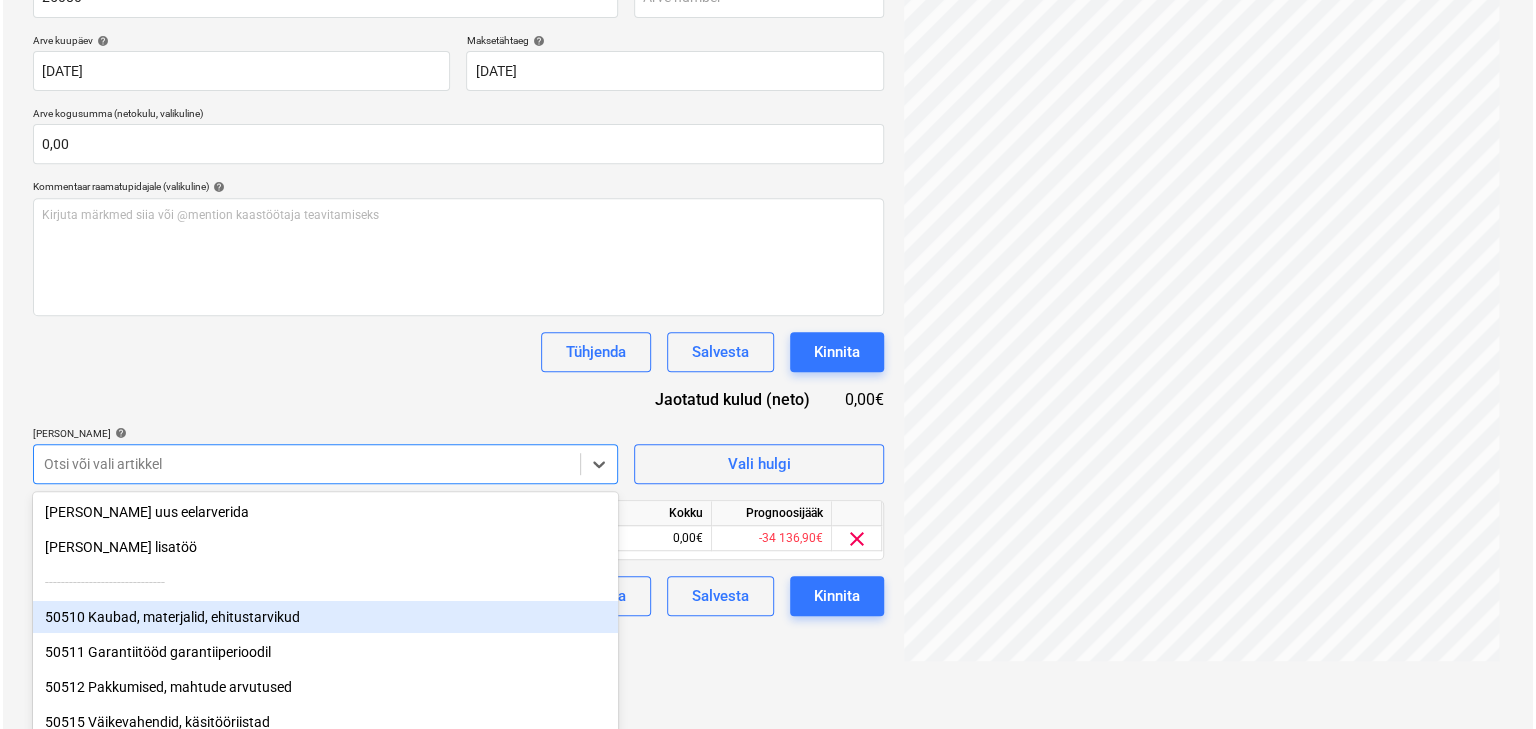 scroll, scrollTop: 284, scrollLeft: 0, axis: vertical 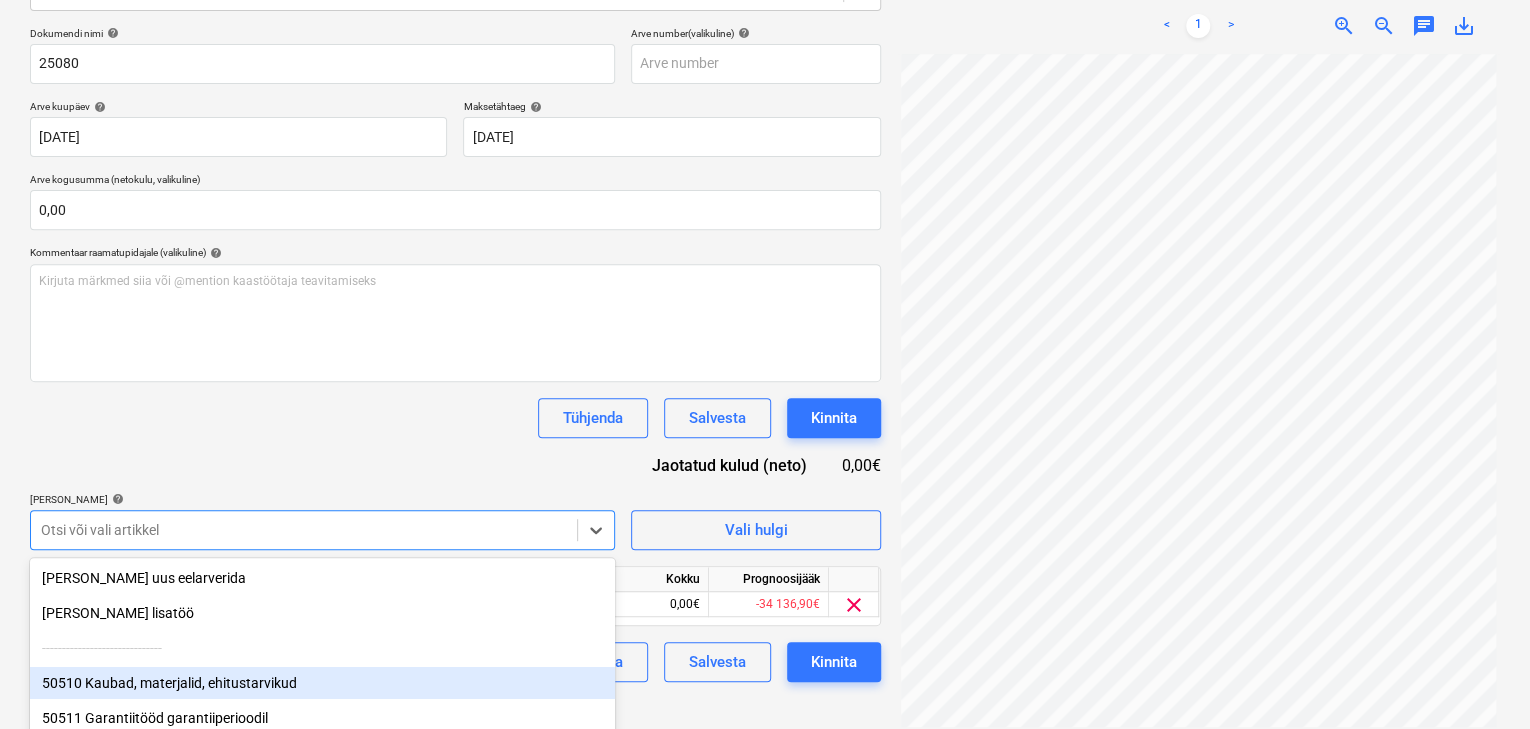 click on "Müük Projektid Kontaktid Ettevõte Koondarved Postkast 1 format_size keyboard_arrow_down help search Otsi notifications 0 keyboard_arrow_down A. Laanemaa keyboard_arrow_down Üldkulud Eelarve 9+ Tellija leping Hinnapäringud Alltöövõtulepingud Aktid [PERSON_NAME] Failid 1 Analüütika Sätted Failide konteerimine Vali ettevõte Kadaka Autokaubad OÜ (10080)  [PERSON_NAME] uus ettevõte Vali dokumendi tüüp help Eraldi ostuarve või tšekk Dokumendi nimi help 25080 Arve number  (valikuline) help Arve kuupäev help [DATE] 11.07.2025 Press the down arrow key to interact with the calendar and
select a date. Press the question mark key to get the keyboard shortcuts for changing dates. Maksetähtaeg help [DATE] 18.07.2025 Press the down arrow key to interact with the calendar and
select a date. Press the question mark key to get the keyboard shortcuts for changing dates. Arve kogusumma (netokulu, valikuline) 0,00 Kommentaar raamatupidajale (valikuline) help ﻿ [PERSON_NAME] <" at bounding box center (765, 80) 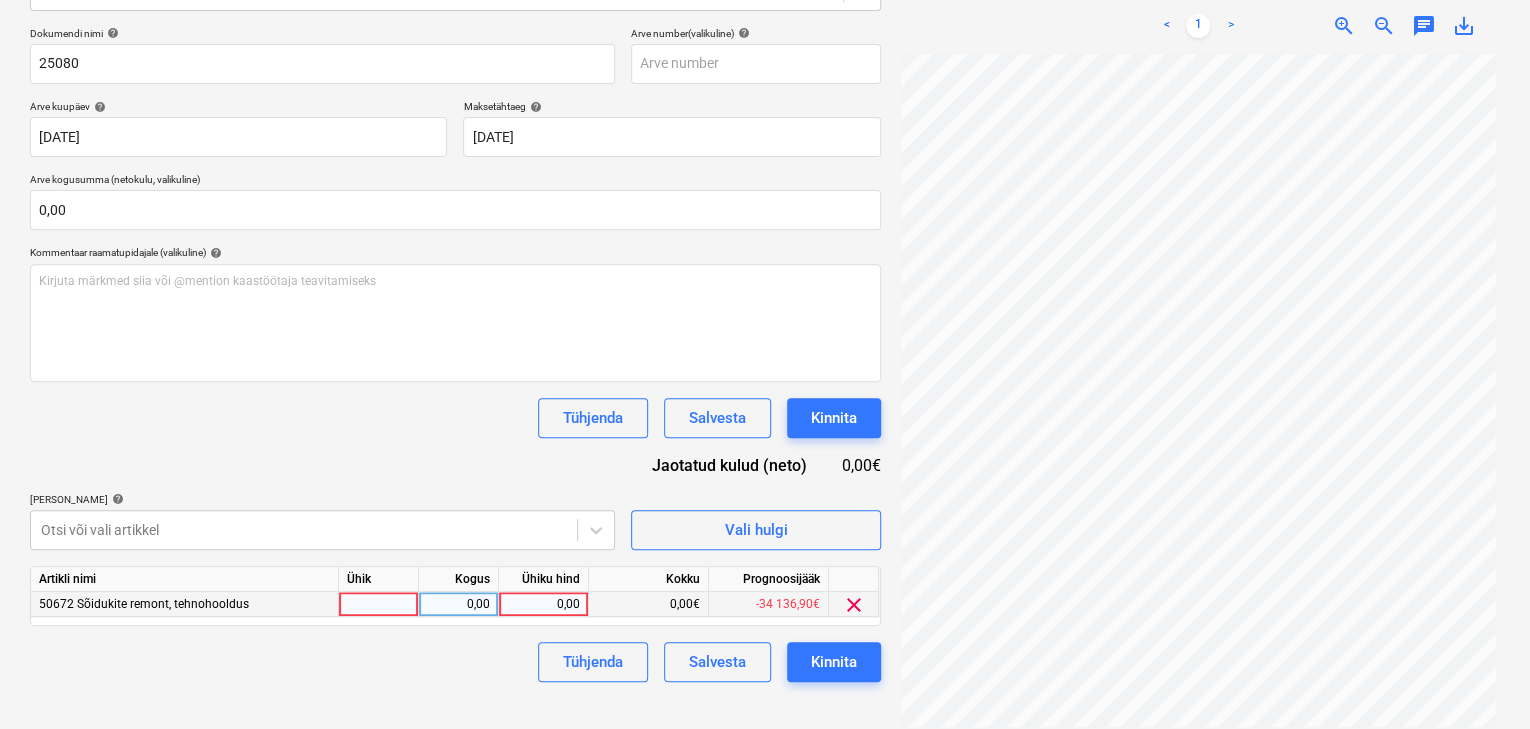 click on "0,00" at bounding box center (543, 604) 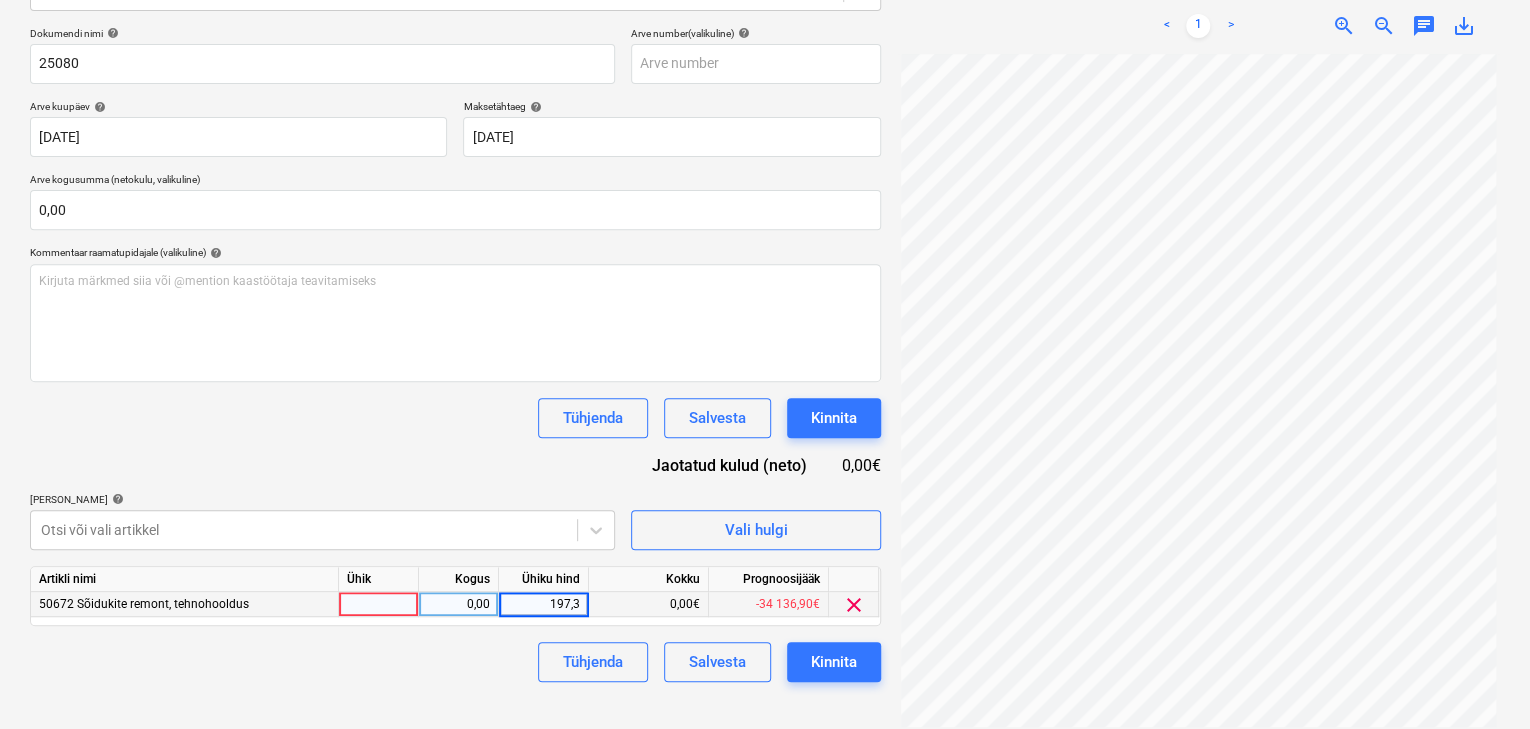 type on "197,37" 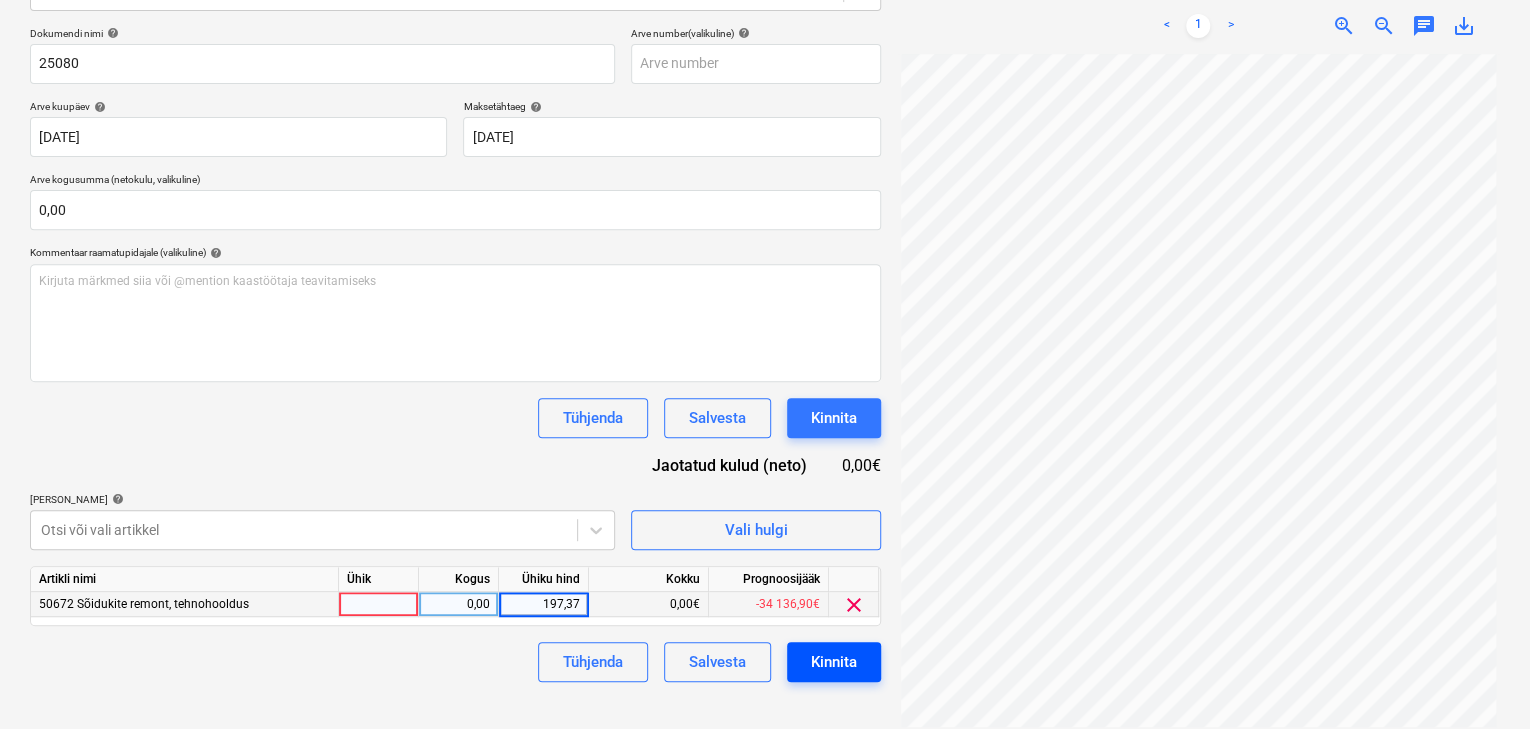 click on "Kinnita" at bounding box center (834, 662) 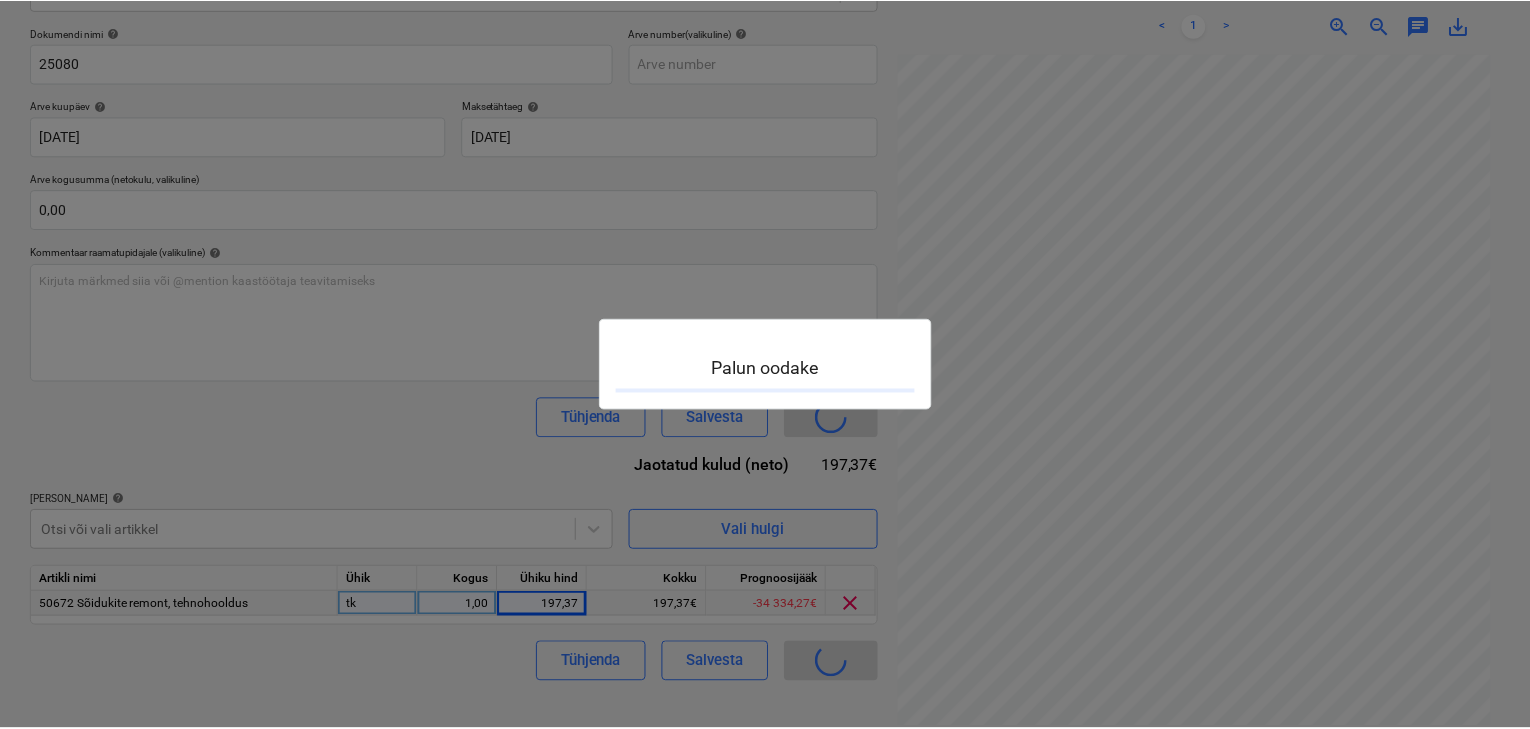 scroll, scrollTop: 0, scrollLeft: 0, axis: both 